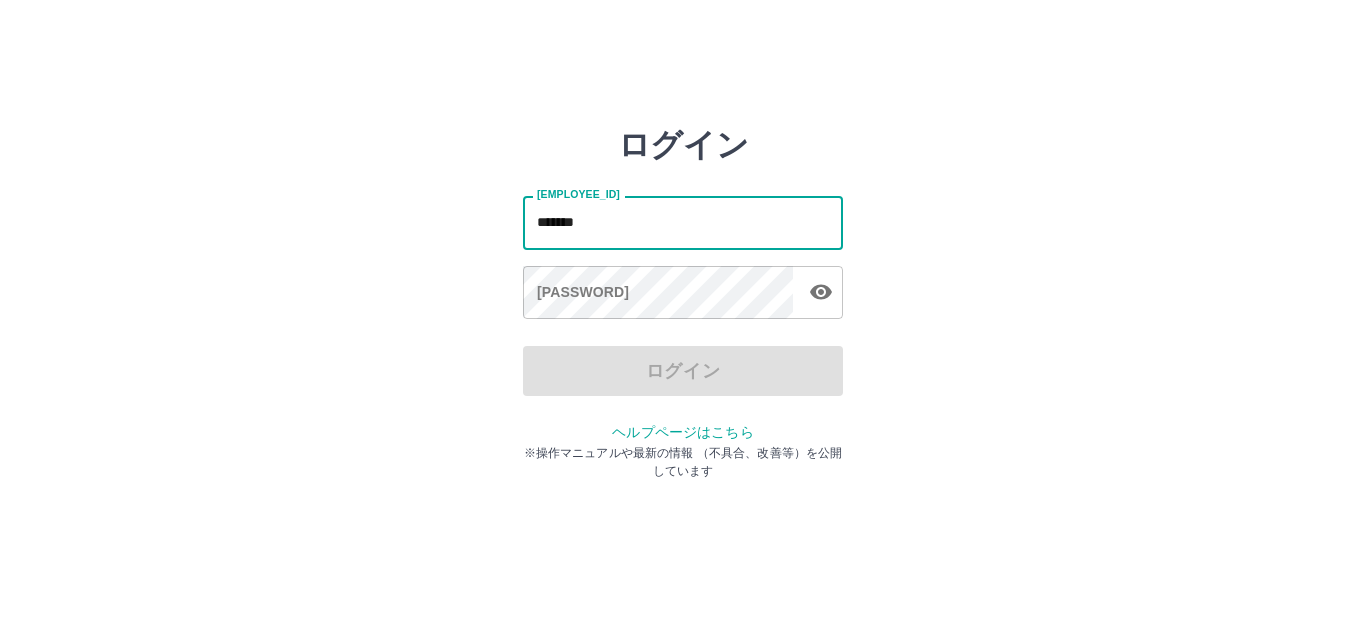 scroll, scrollTop: 0, scrollLeft: 0, axis: both 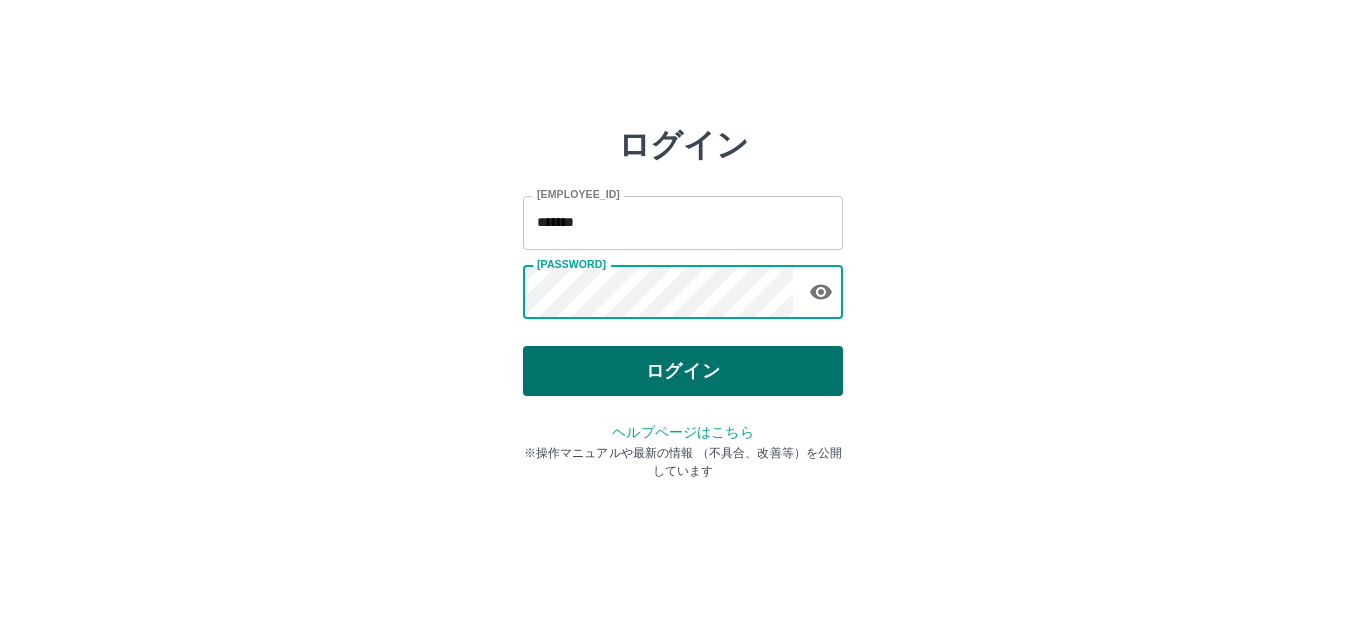 click on "ログイン" at bounding box center [683, 371] 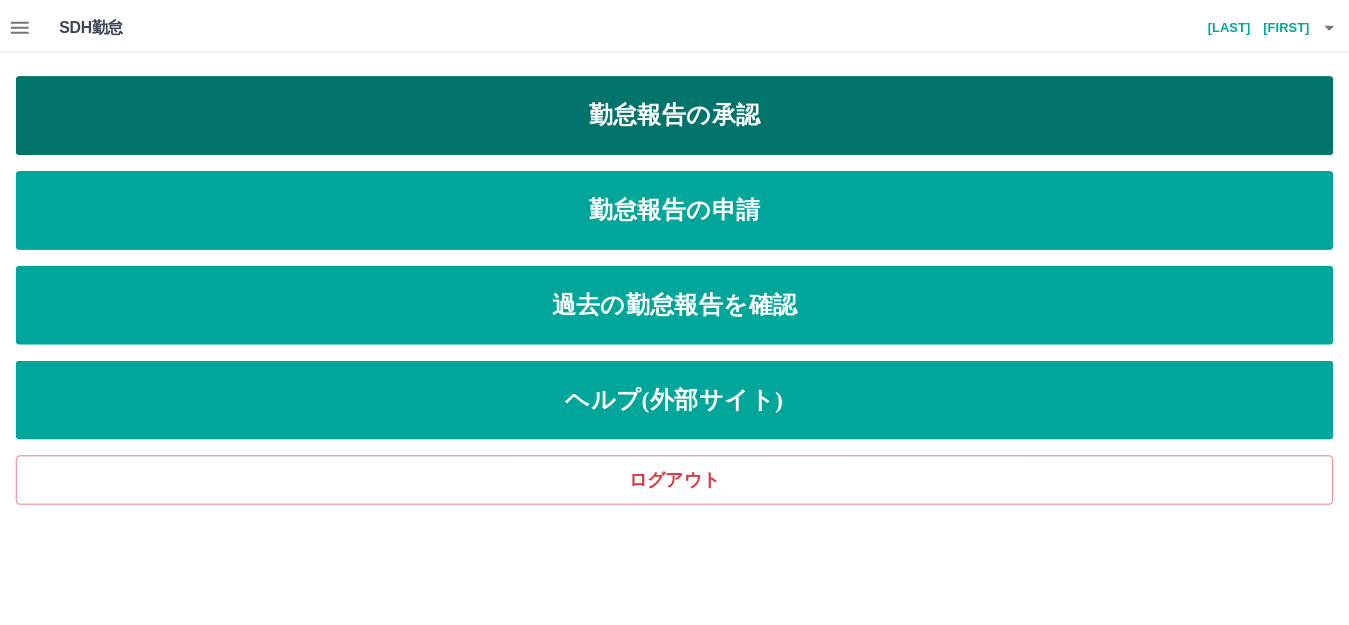 scroll, scrollTop: 0, scrollLeft: 0, axis: both 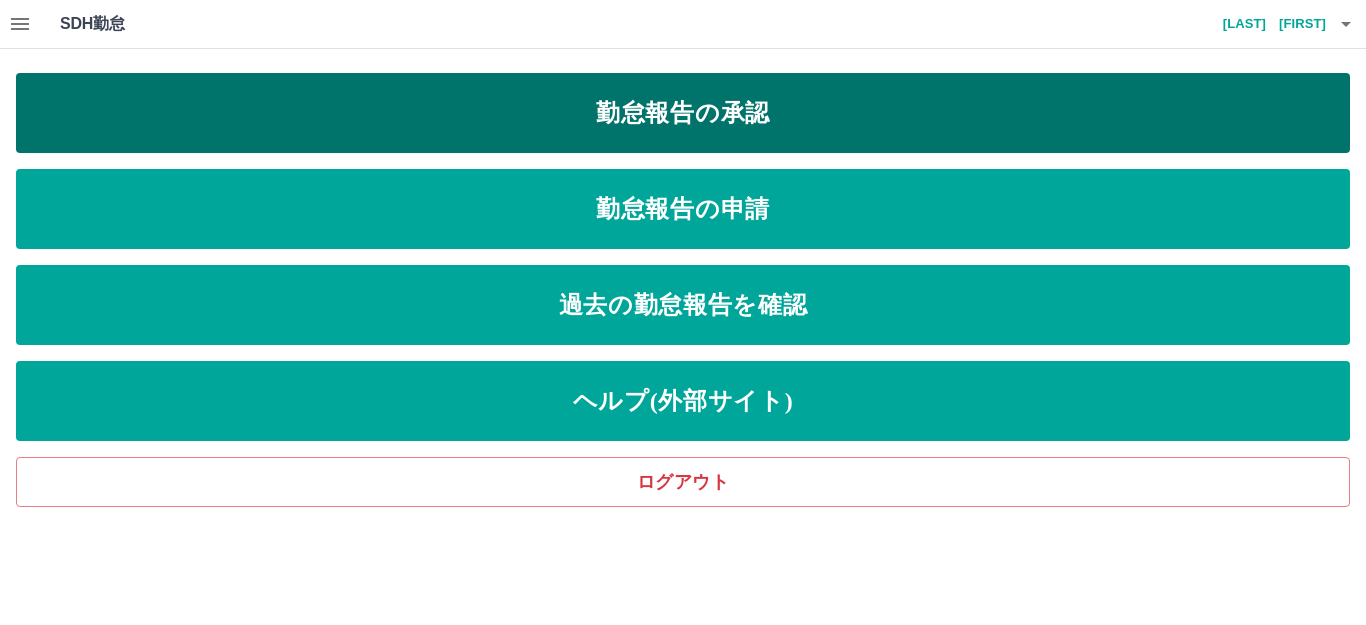 click on "勤怠報告の承認" at bounding box center [683, 113] 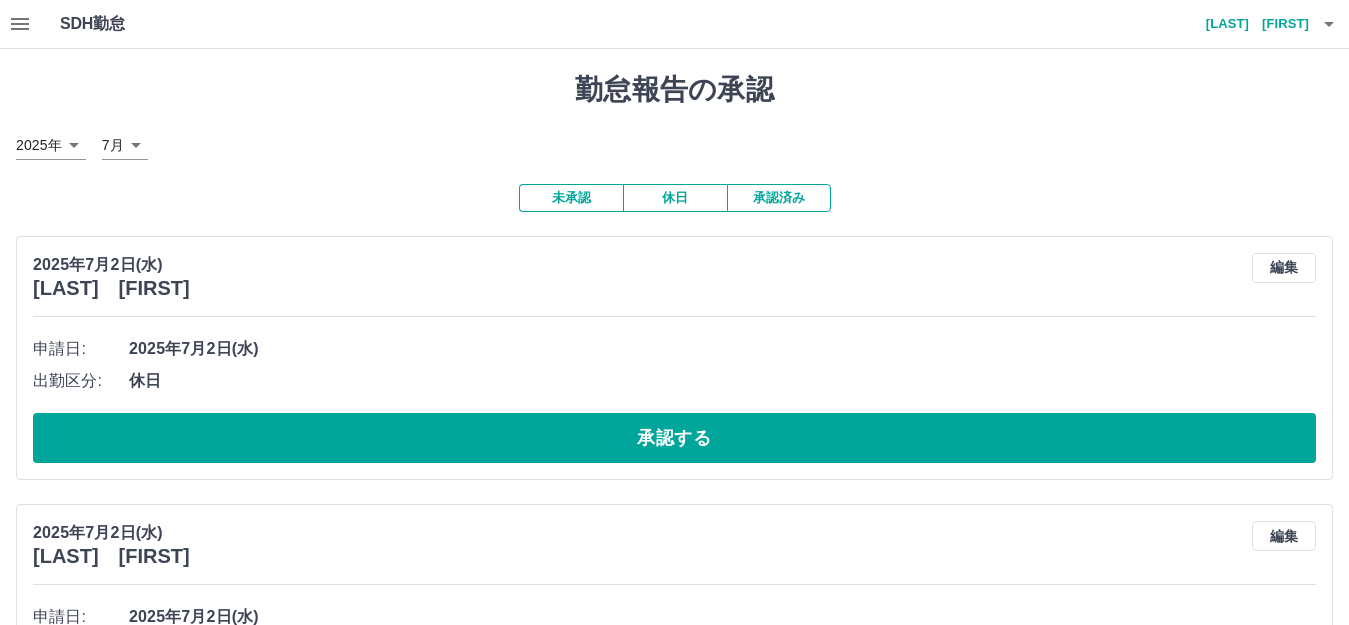 click at bounding box center (20, 24) 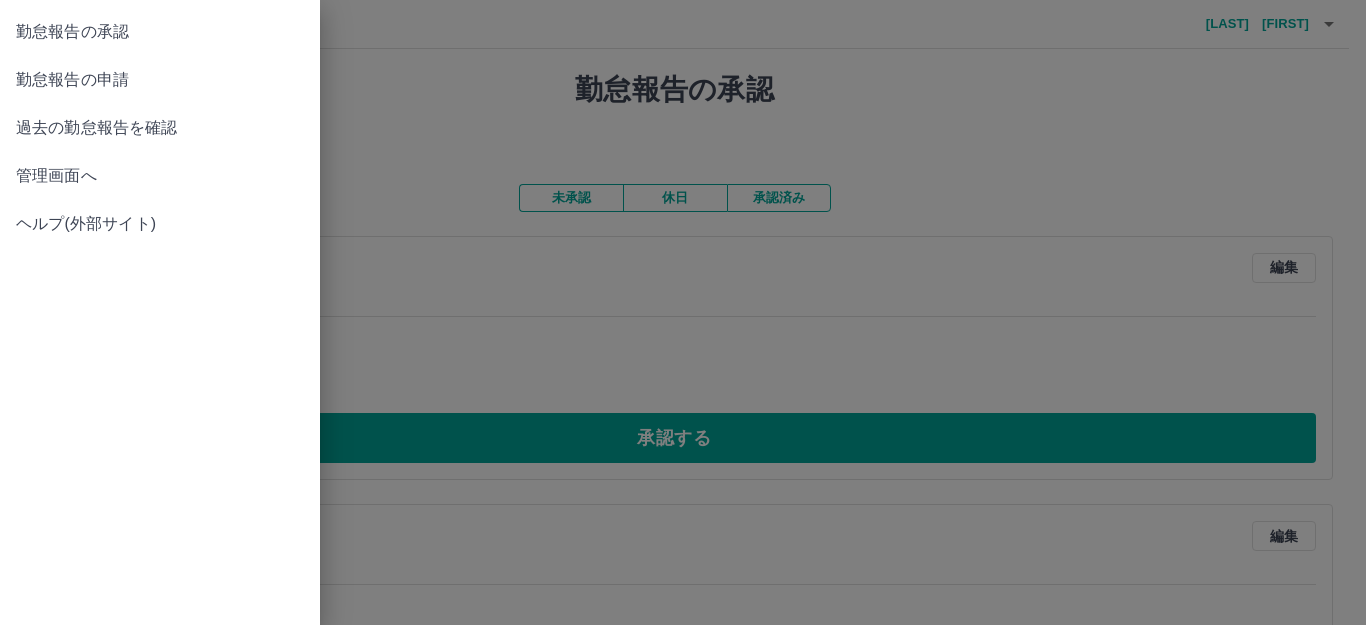 click on "管理画面へ" at bounding box center (160, 32) 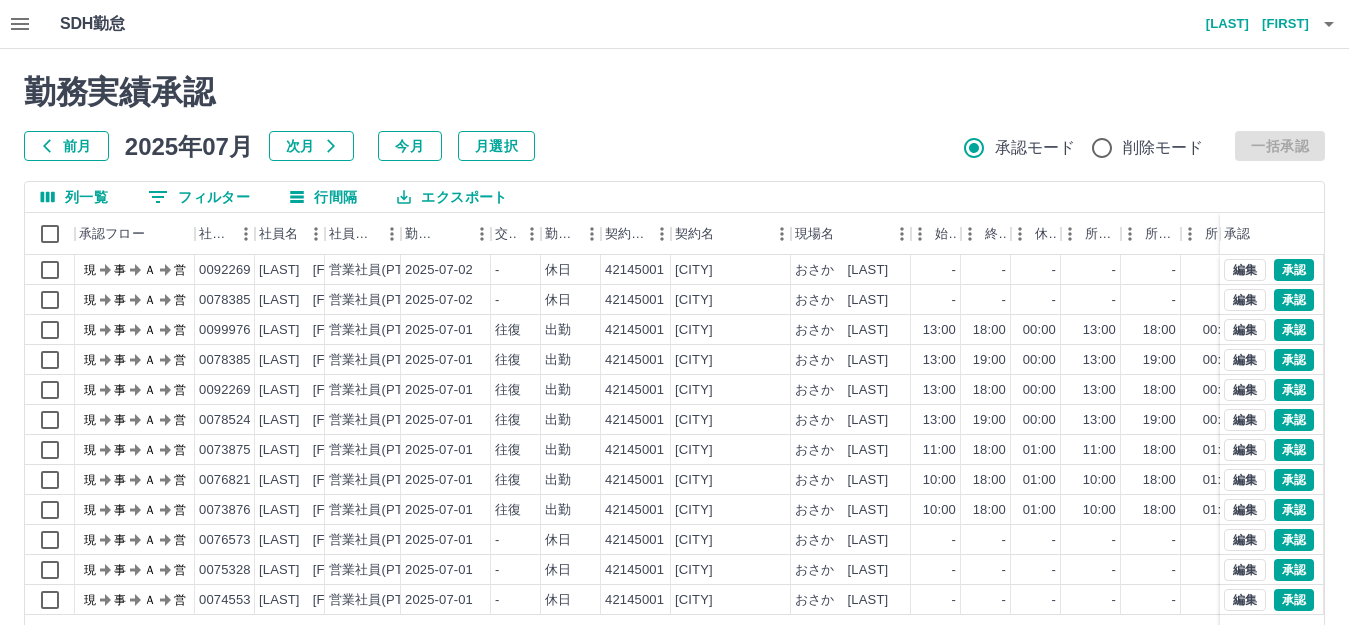 click on "前月" at bounding box center [66, 146] 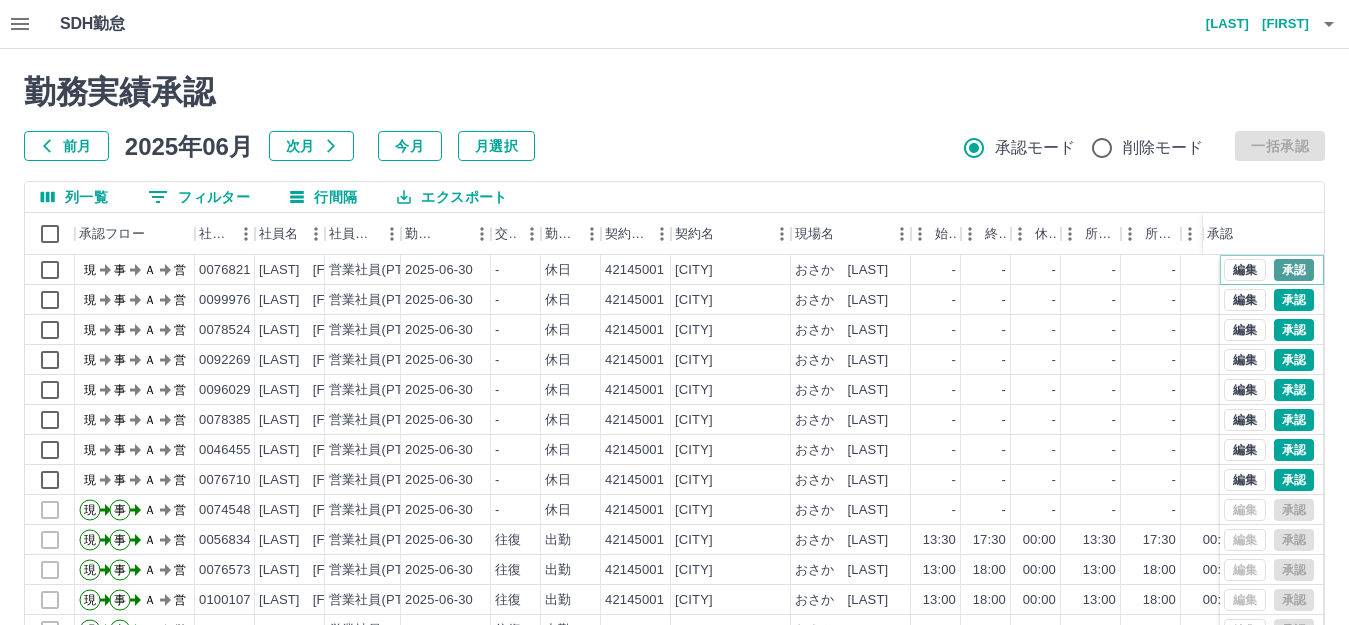 click on "承認" at bounding box center (1294, 270) 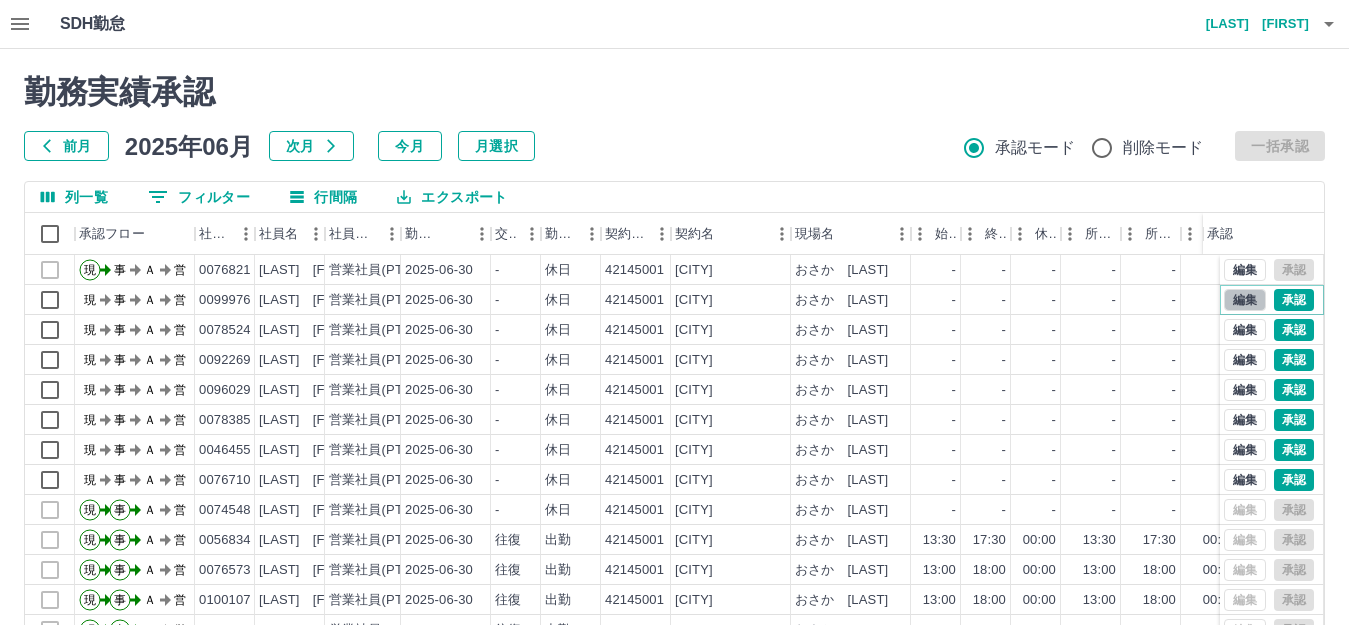 click on "編集" at bounding box center (1245, 300) 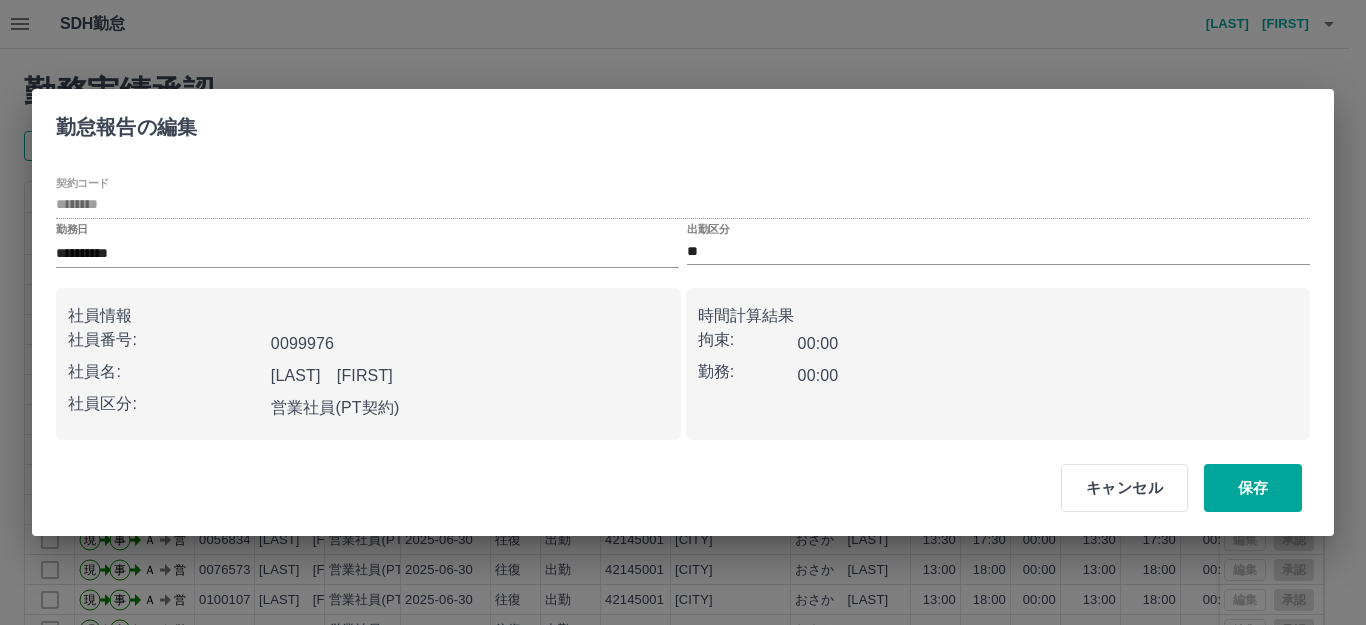 click on "00:00" at bounding box center (818, 343) 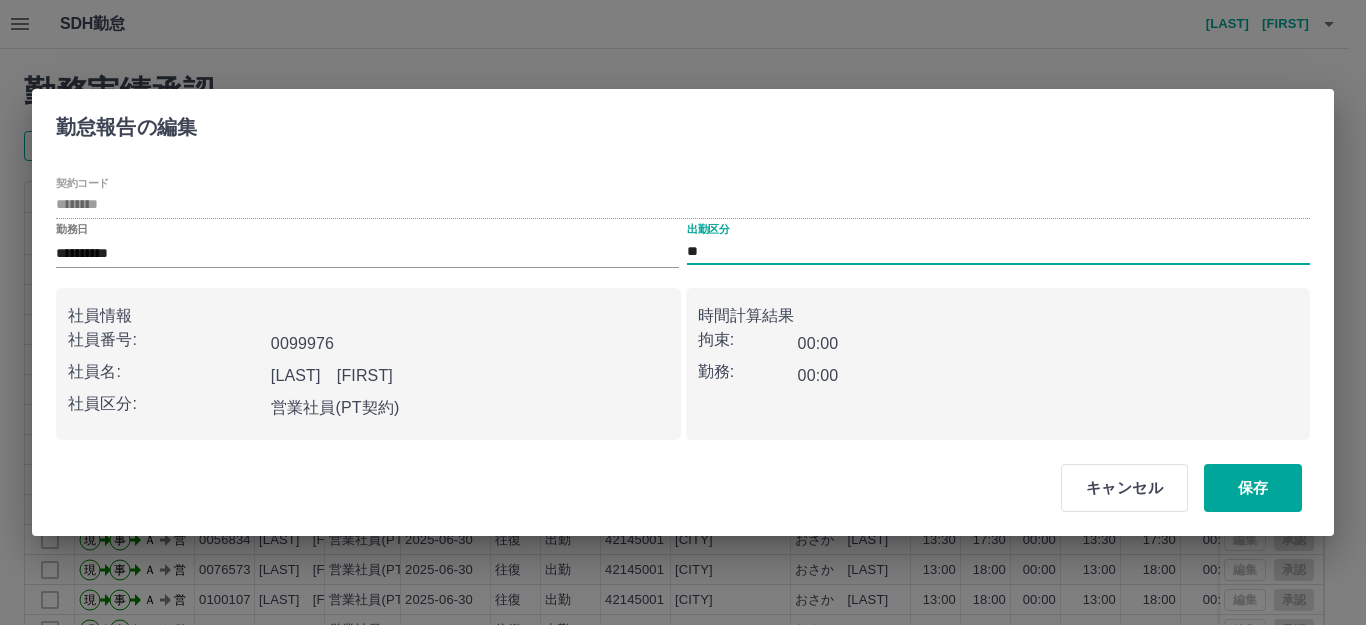 click on "出勤区分" at bounding box center (708, 229) 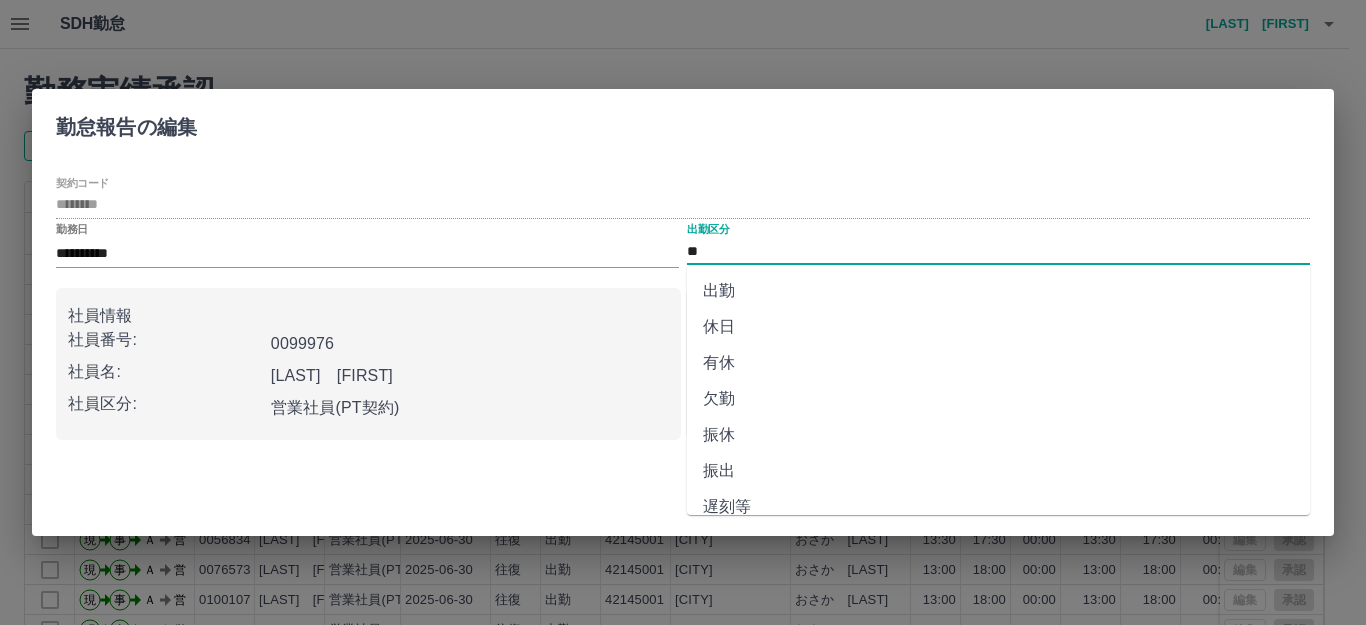 drag, startPoint x: 729, startPoint y: 239, endPoint x: 734, endPoint y: 258, distance: 19.646883 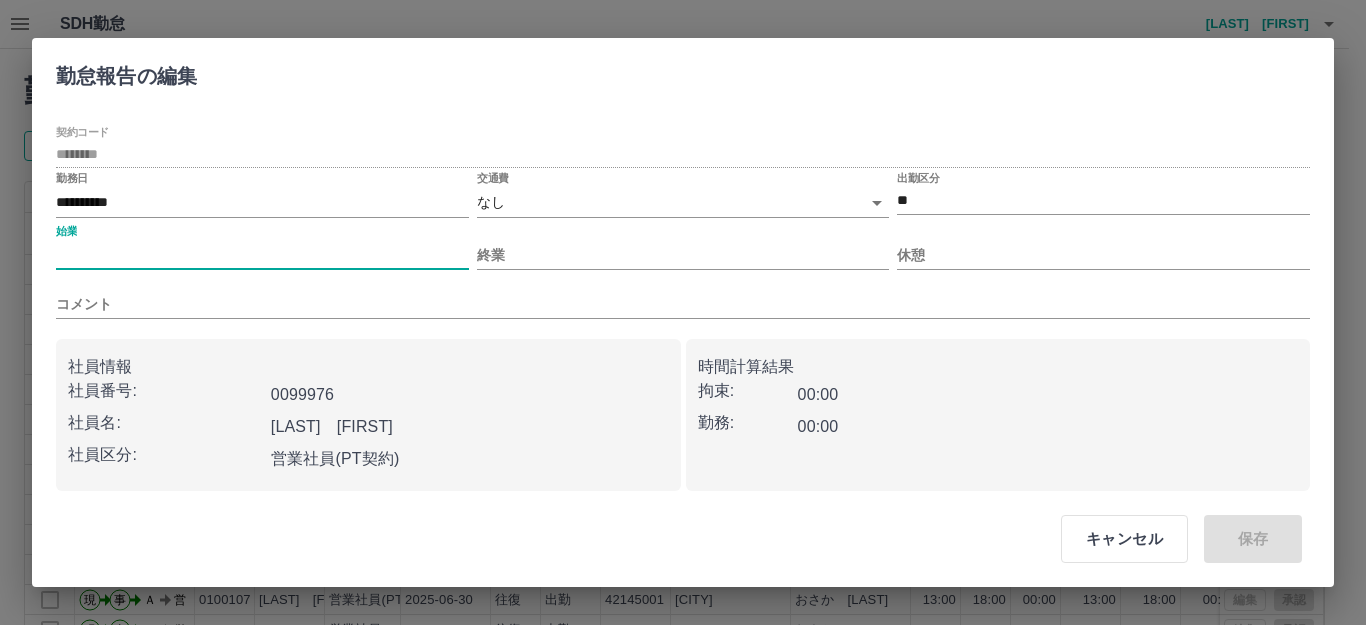 click on "始業" at bounding box center (262, 255) 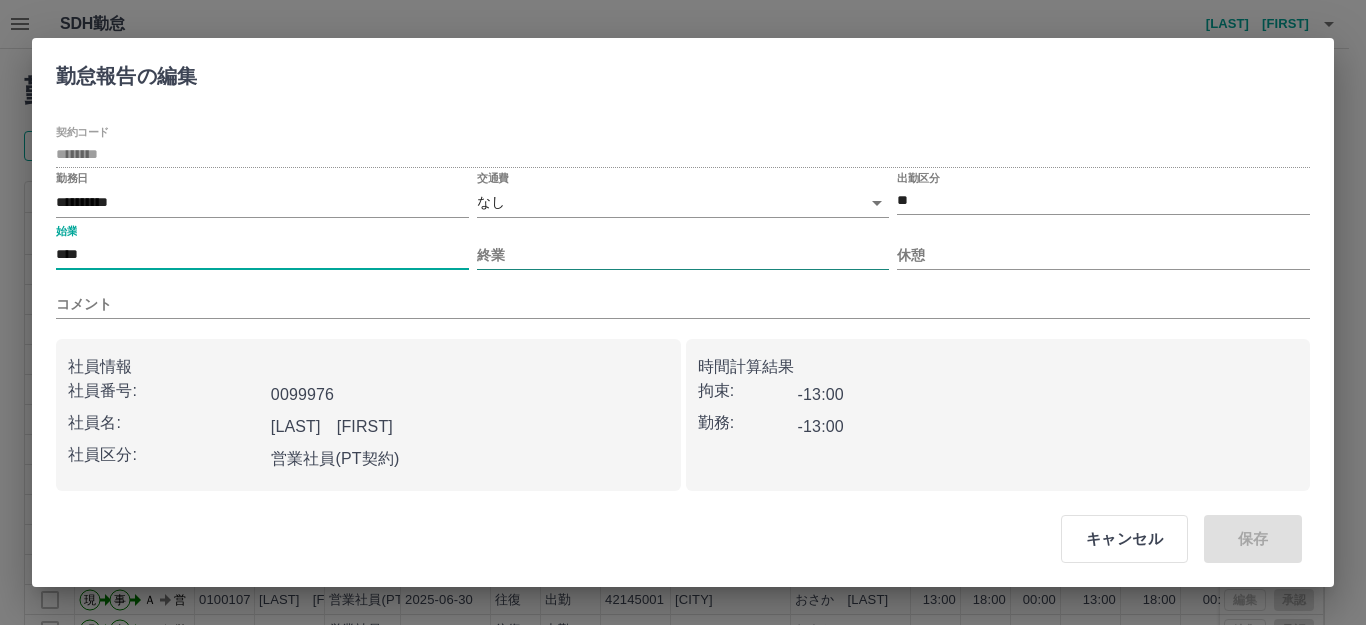 type on "****" 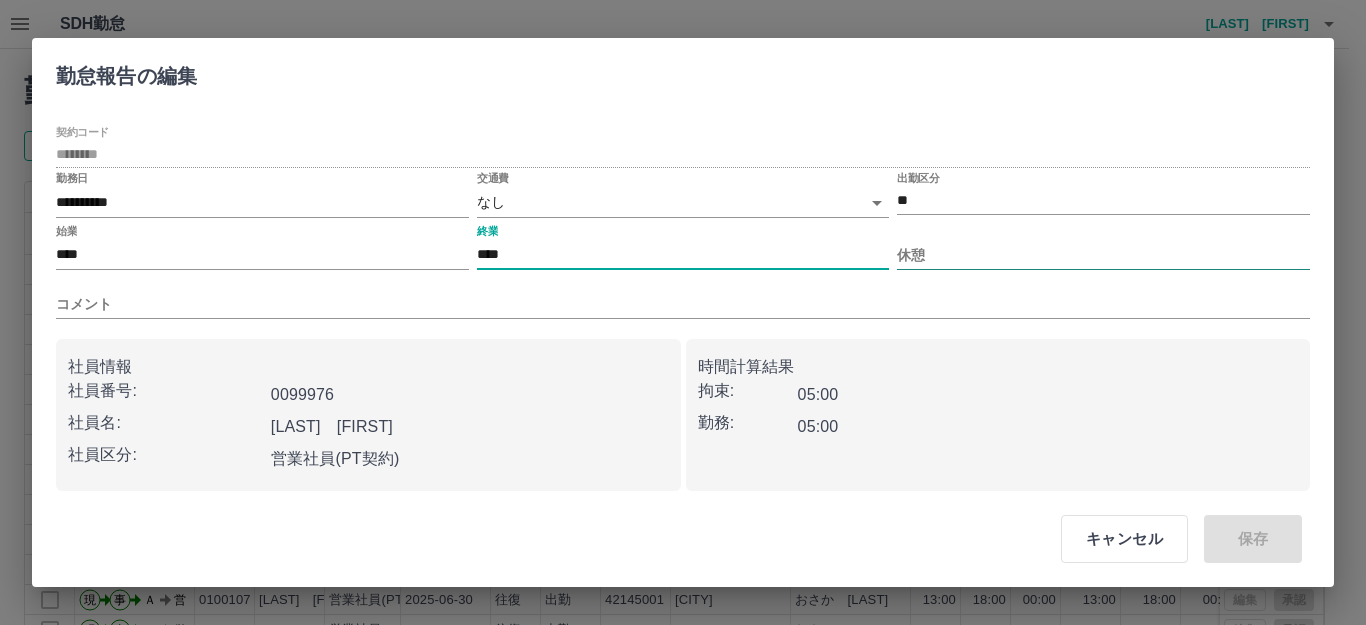 type on "****" 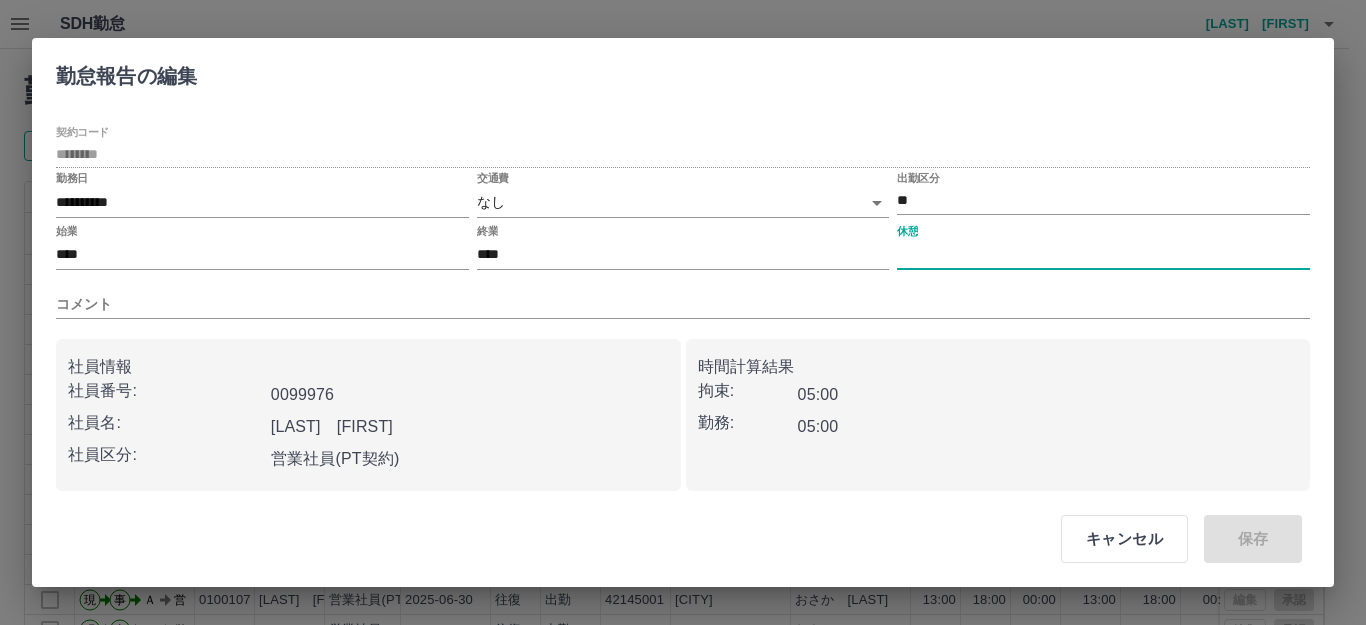 click on "休憩" at bounding box center [1103, 255] 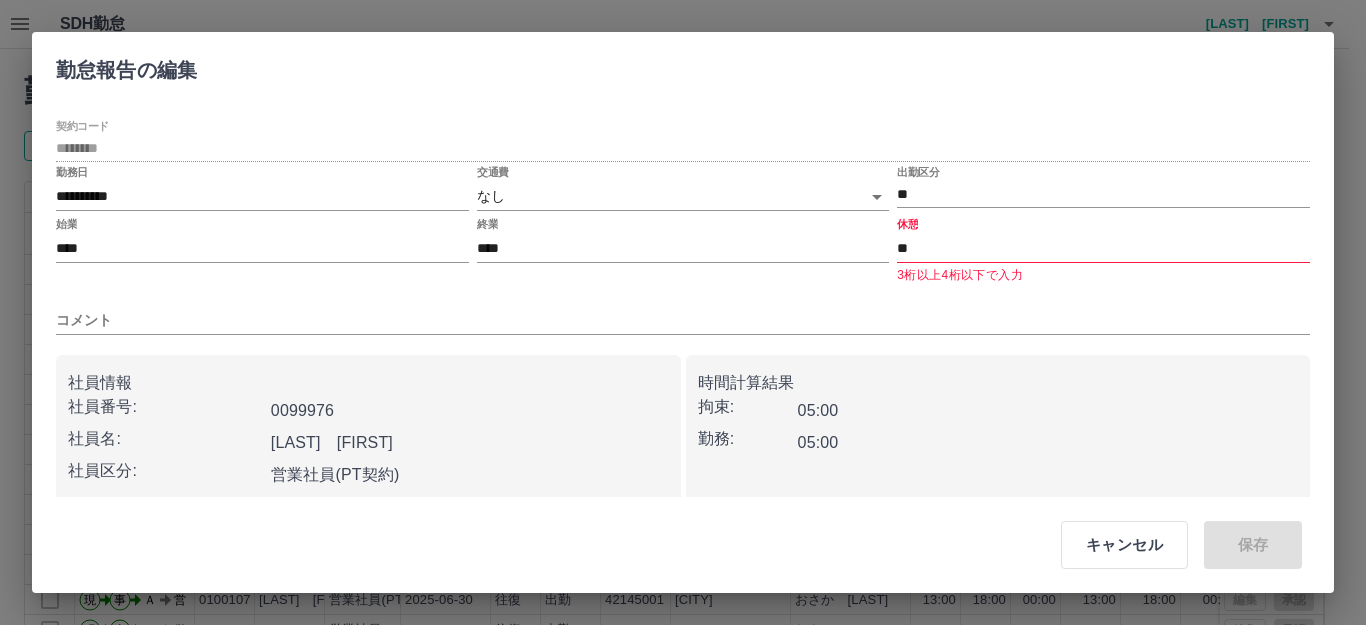 click on "時間計算結果 拘束: 05:00 勤務: 05:00" at bounding box center [998, 431] 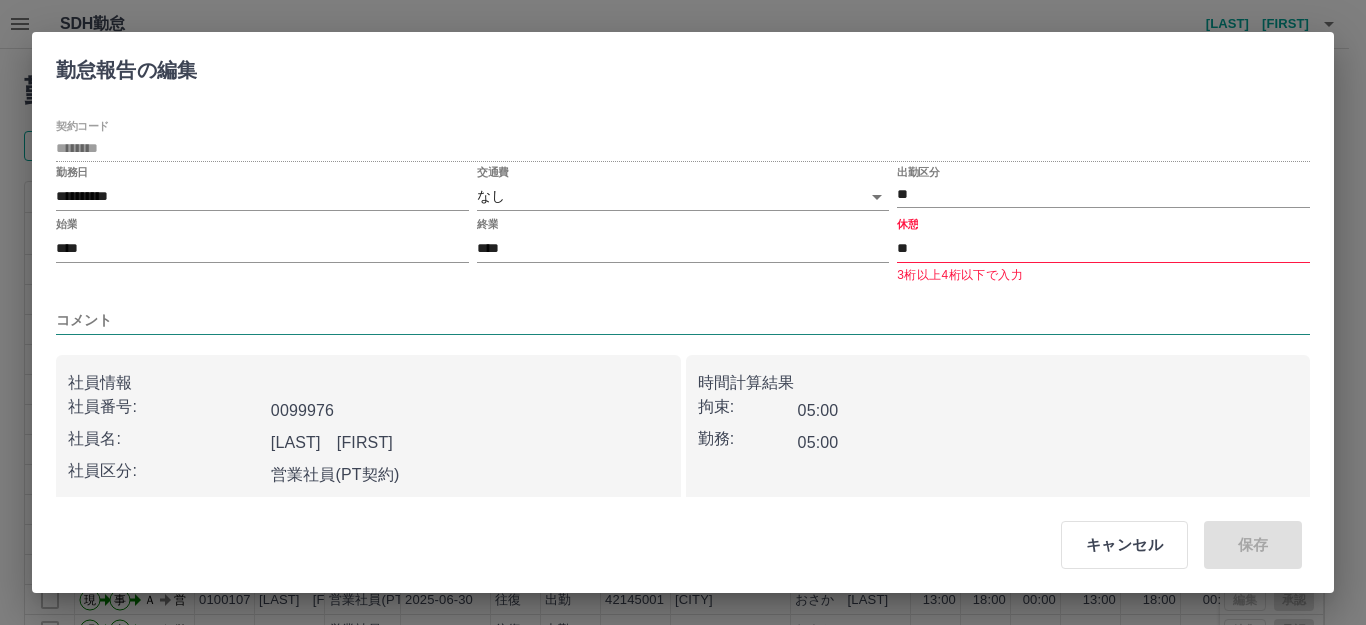 click on "コメント" at bounding box center (683, 320) 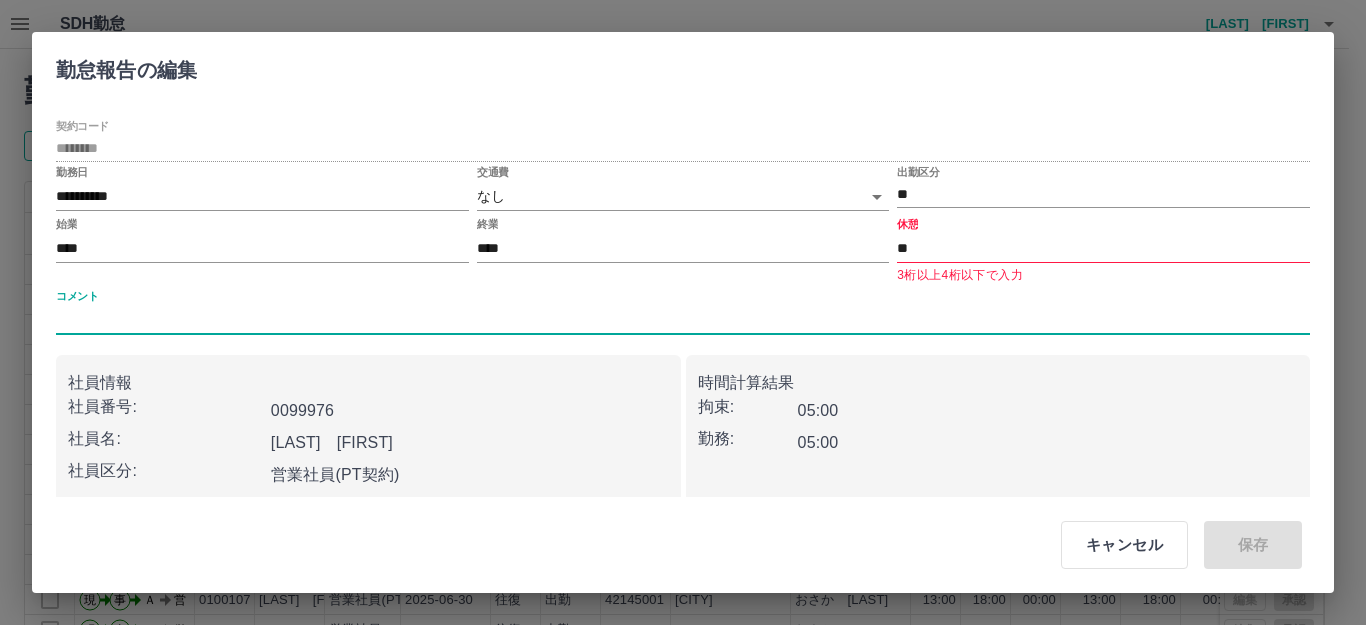 click on "休憩" at bounding box center [907, 224] 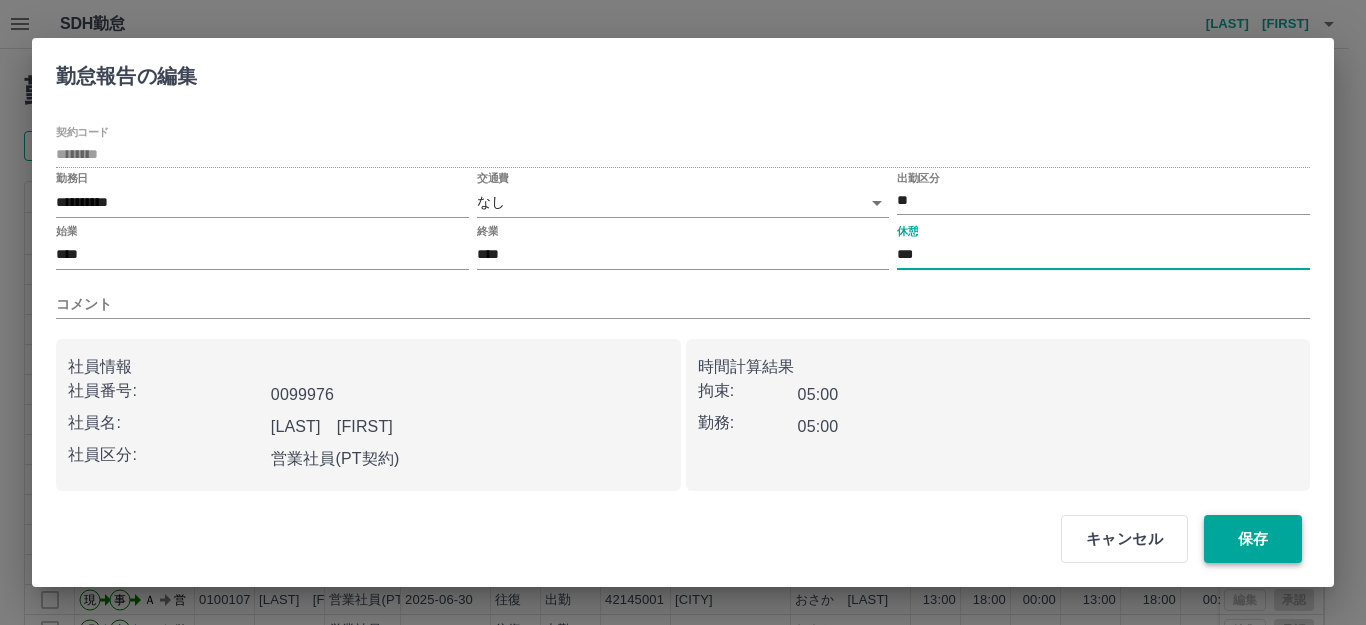 type on "***" 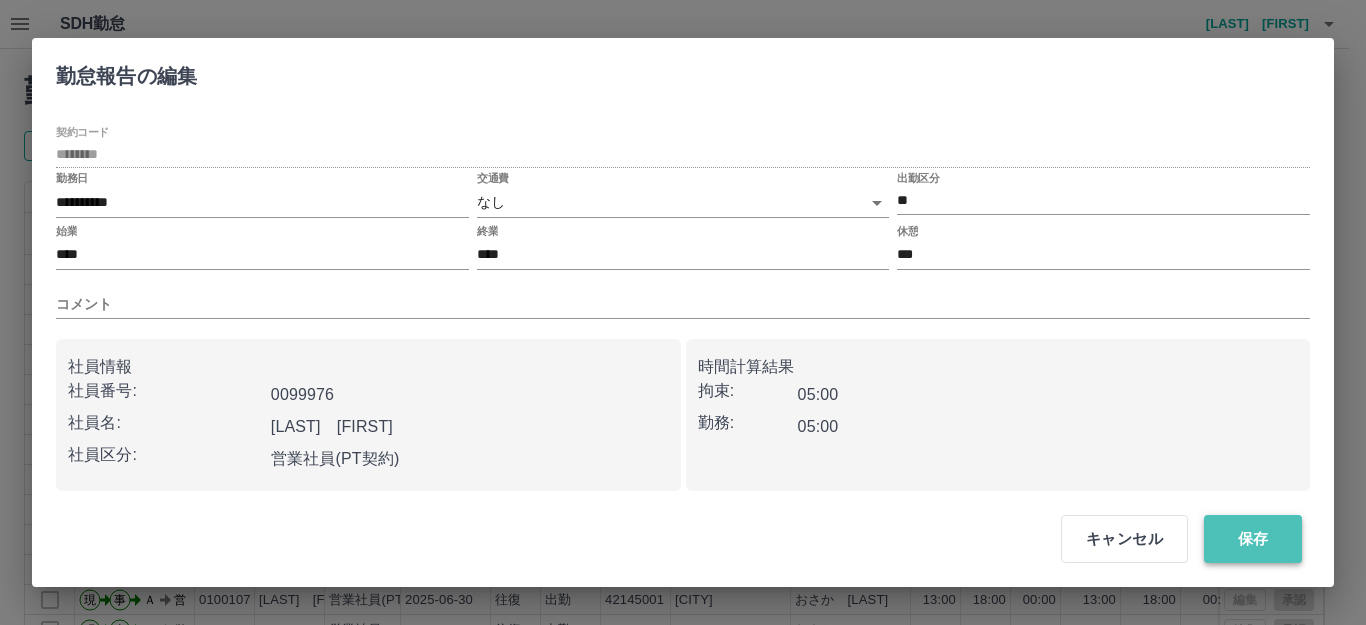 click on "保存" at bounding box center [1253, 539] 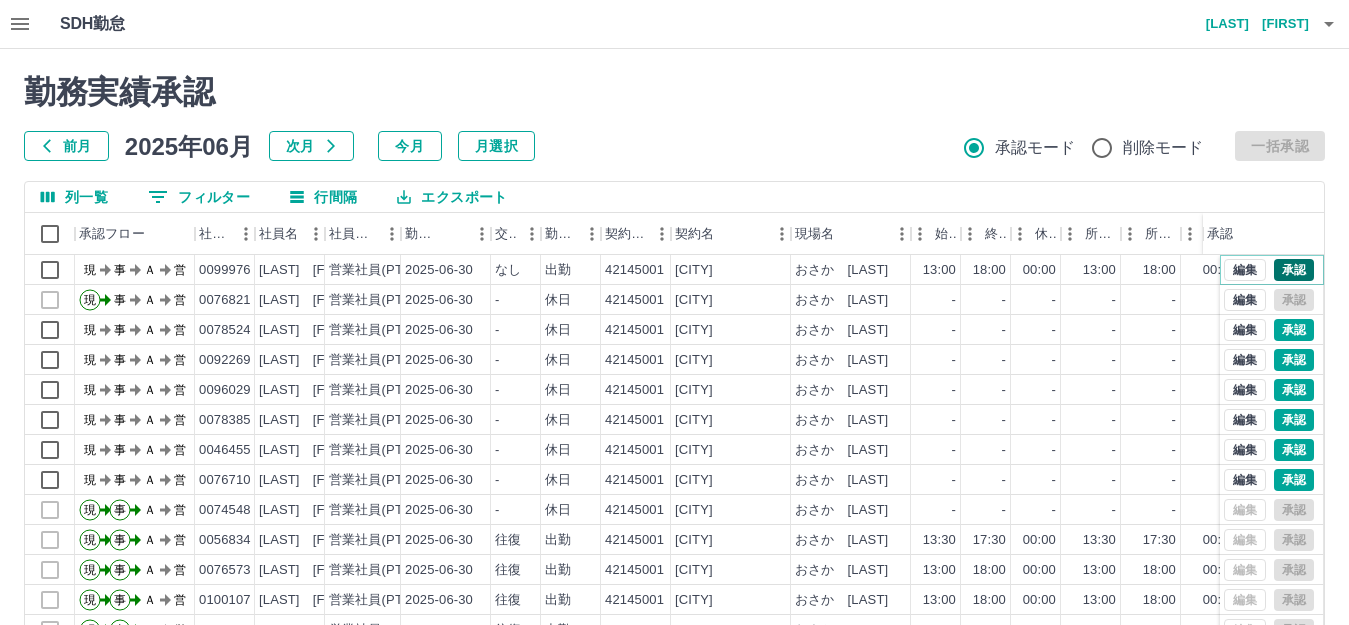click on "承認" at bounding box center [1294, 270] 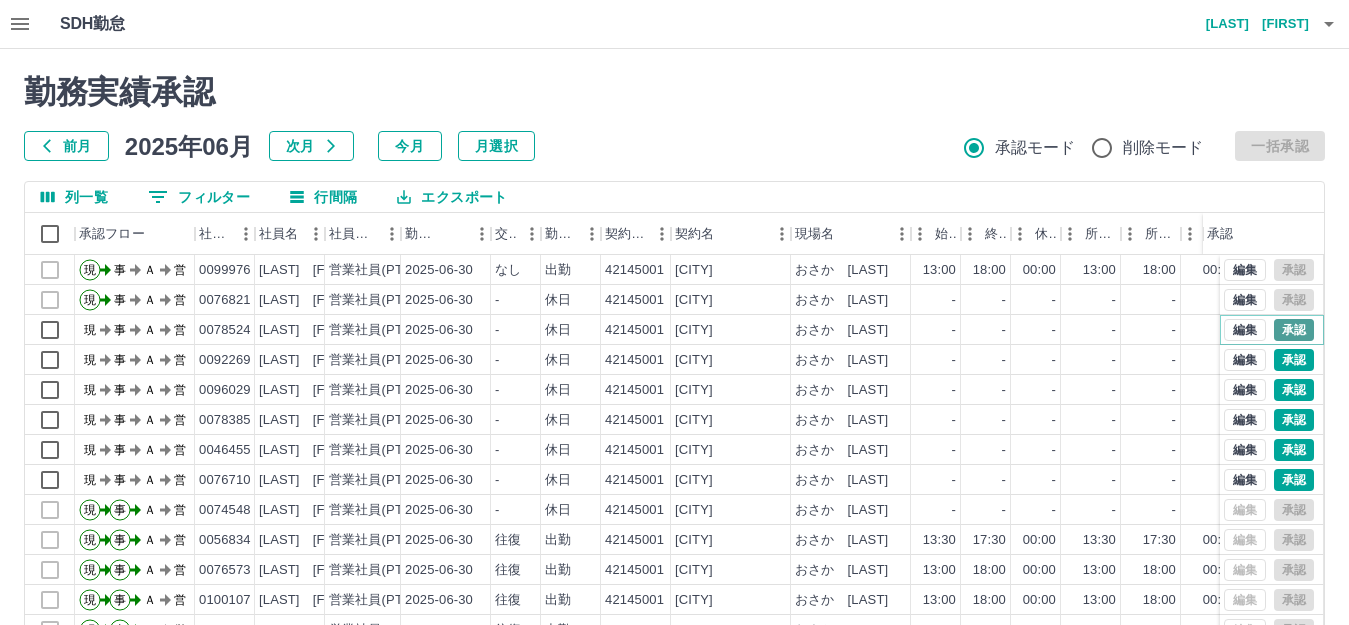click on "承認" at bounding box center (1294, 330) 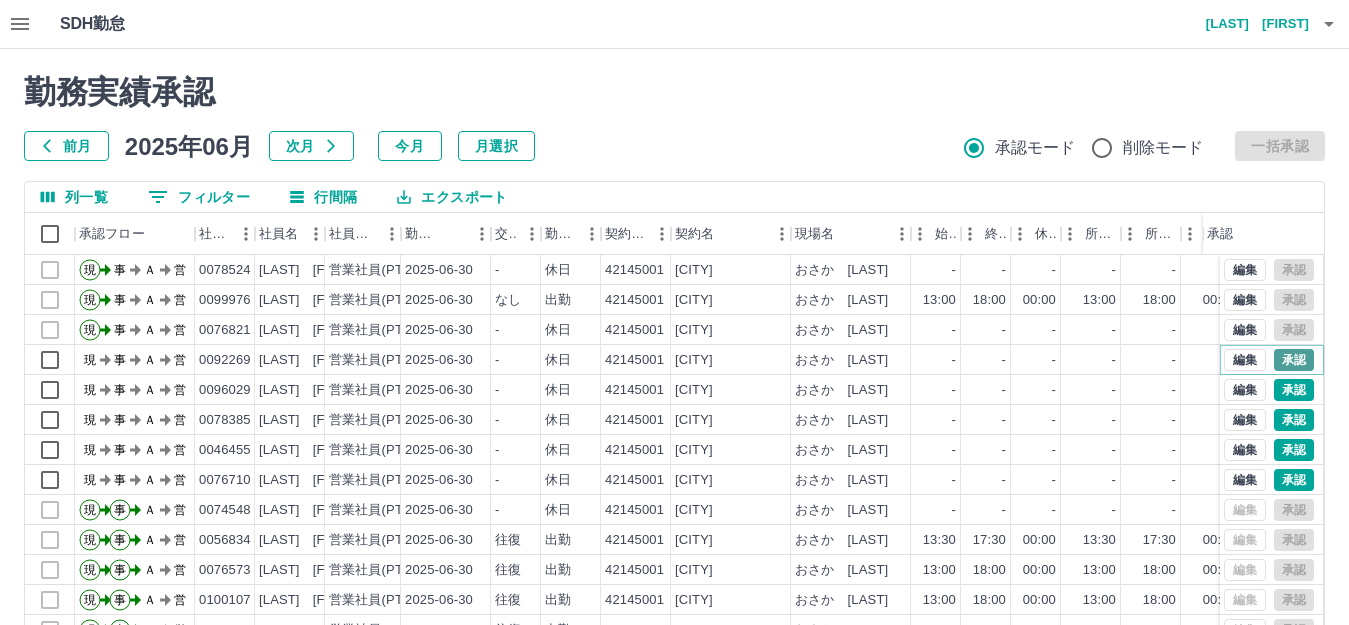 click on "承認" at bounding box center (1294, 360) 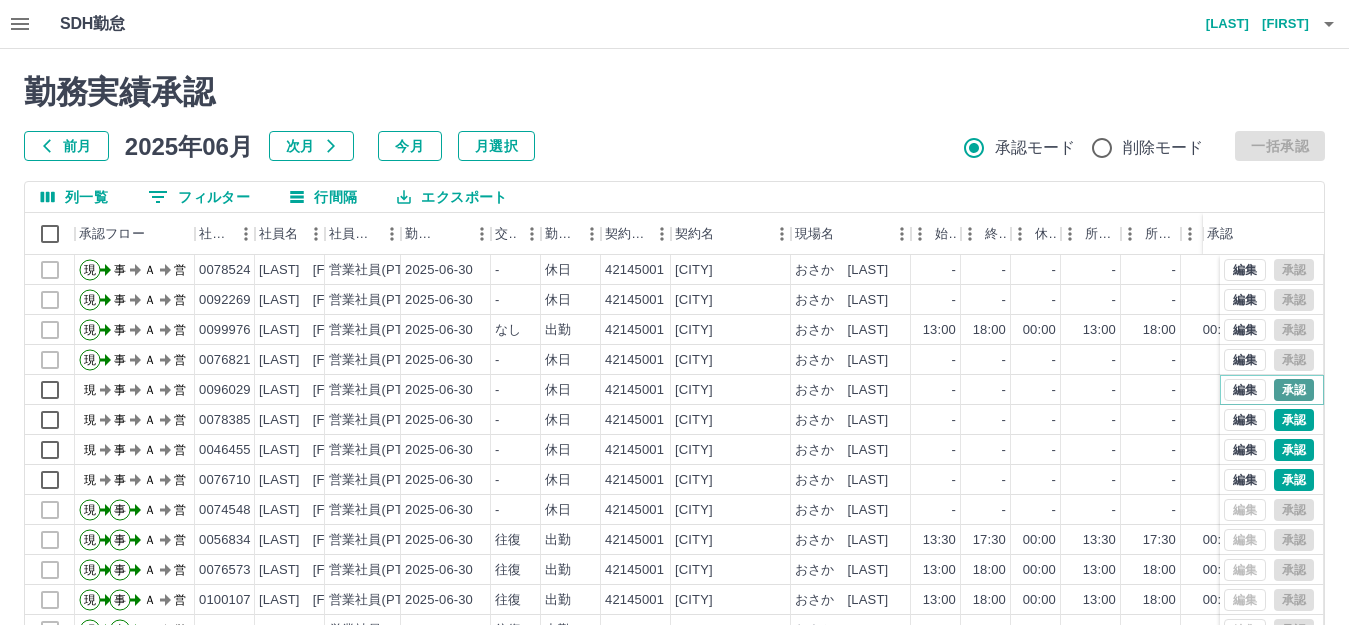 click on "承認" at bounding box center [1294, 390] 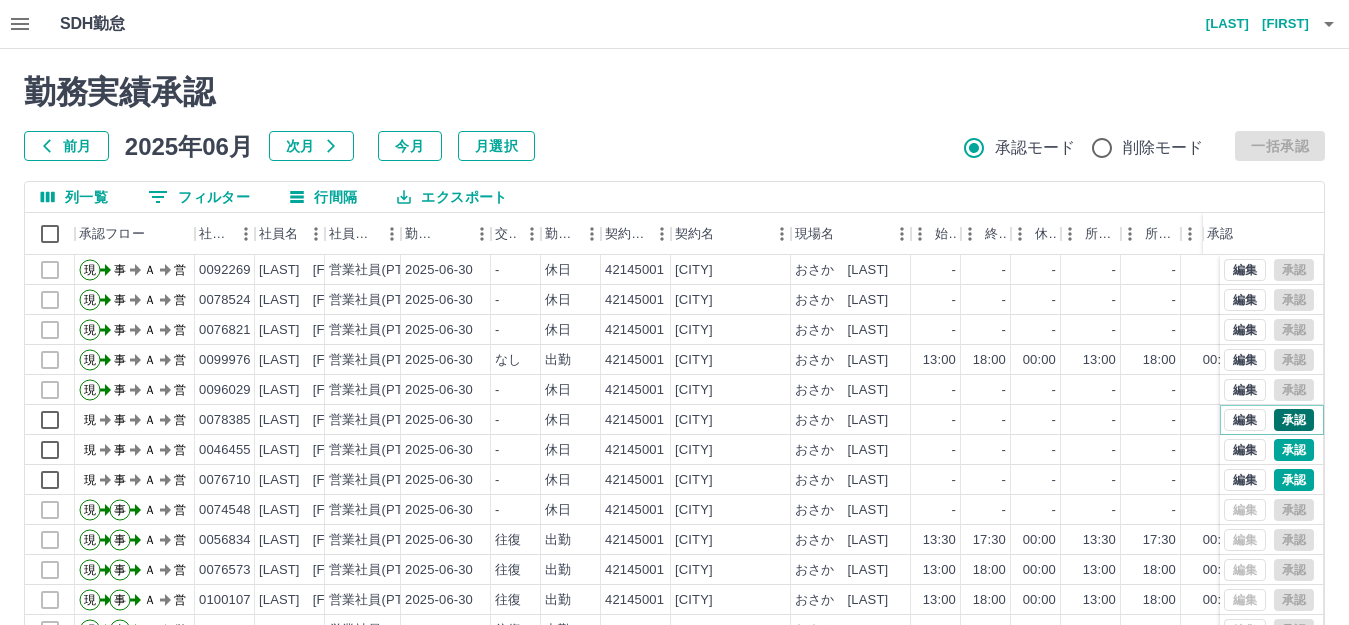 click on "承認" at bounding box center (1294, 420) 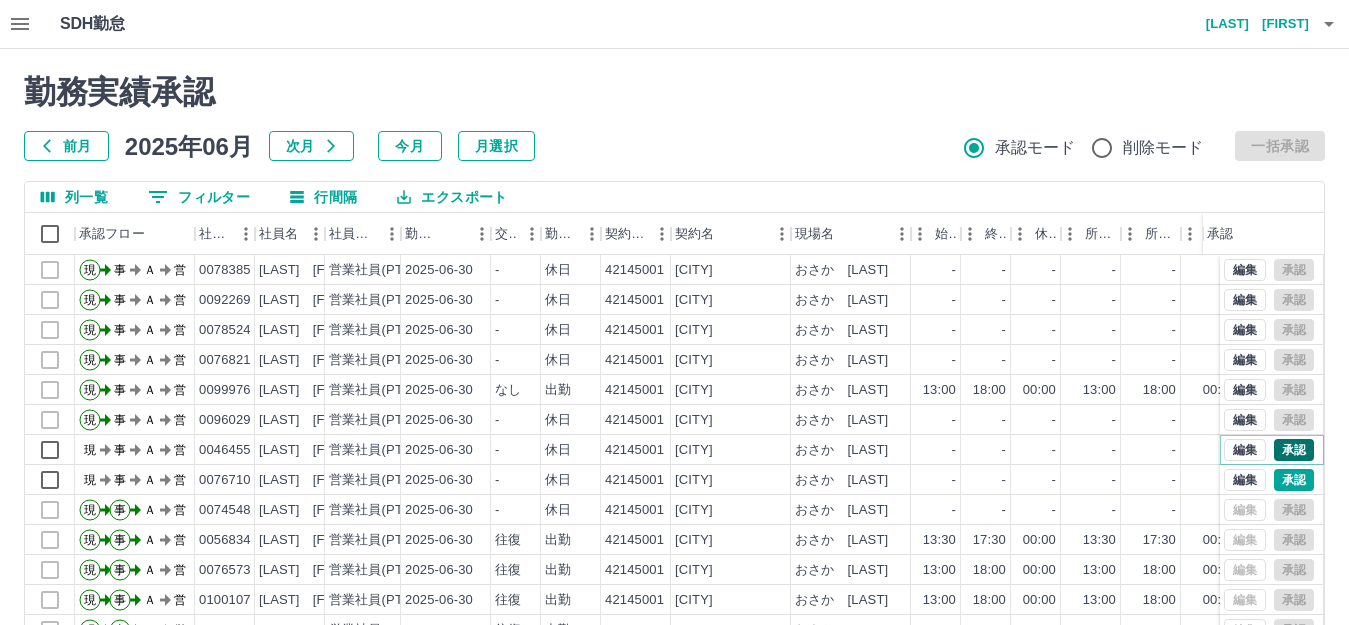 click on "承認" at bounding box center (1294, 450) 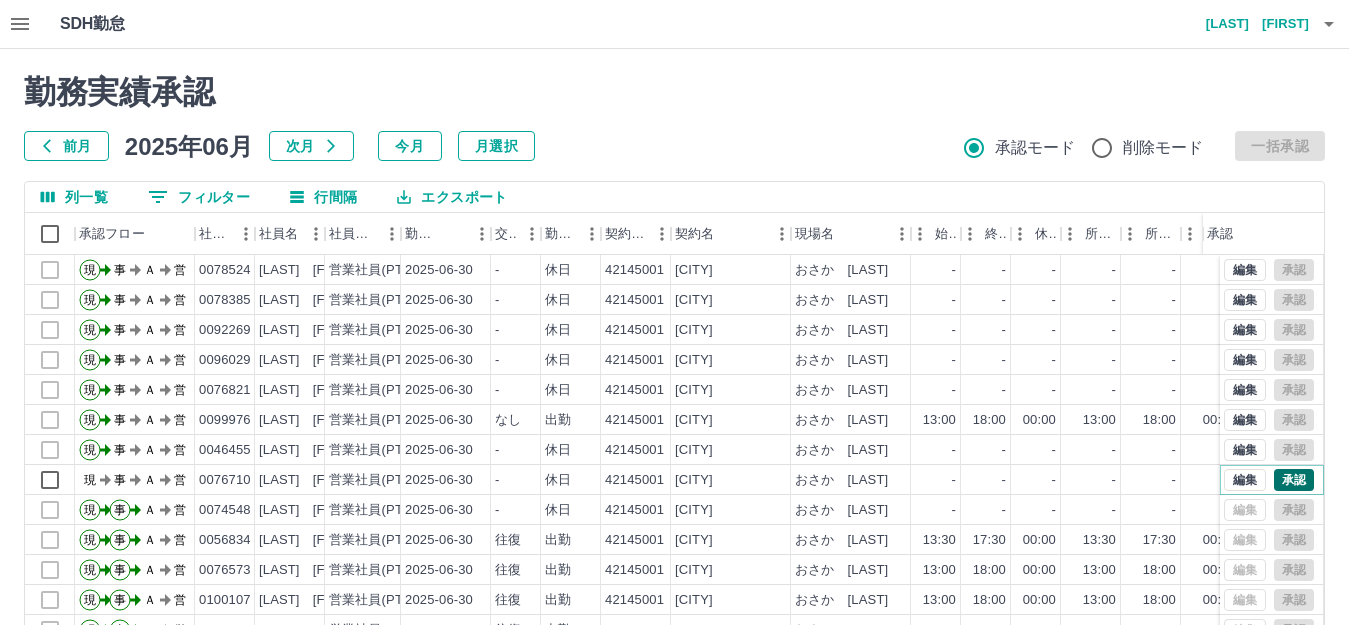 click on "承認" at bounding box center [1294, 480] 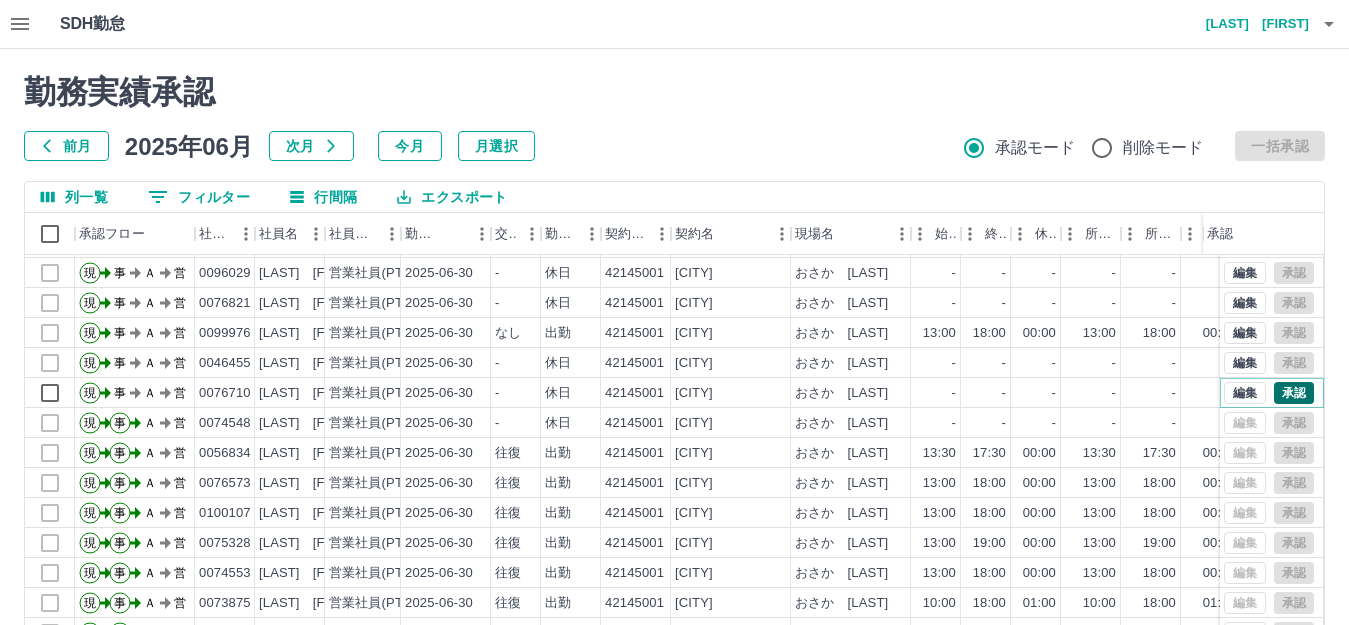 scroll, scrollTop: 104, scrollLeft: 0, axis: vertical 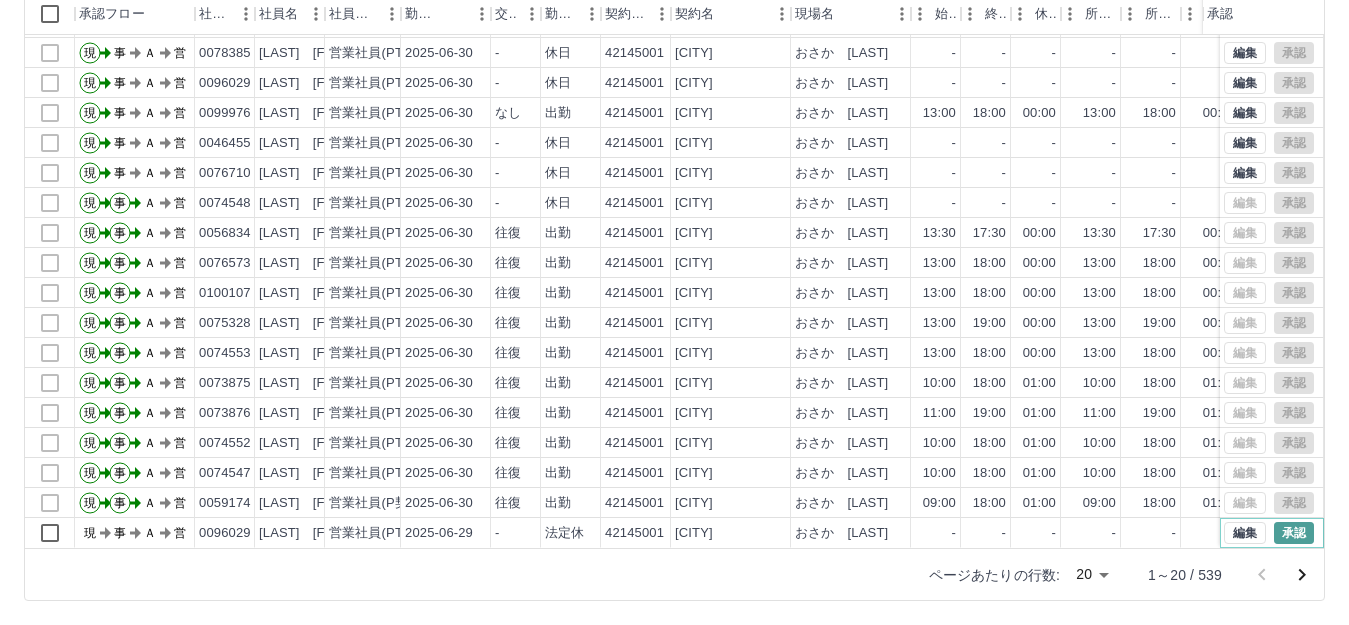 click on "承認" at bounding box center [1294, 533] 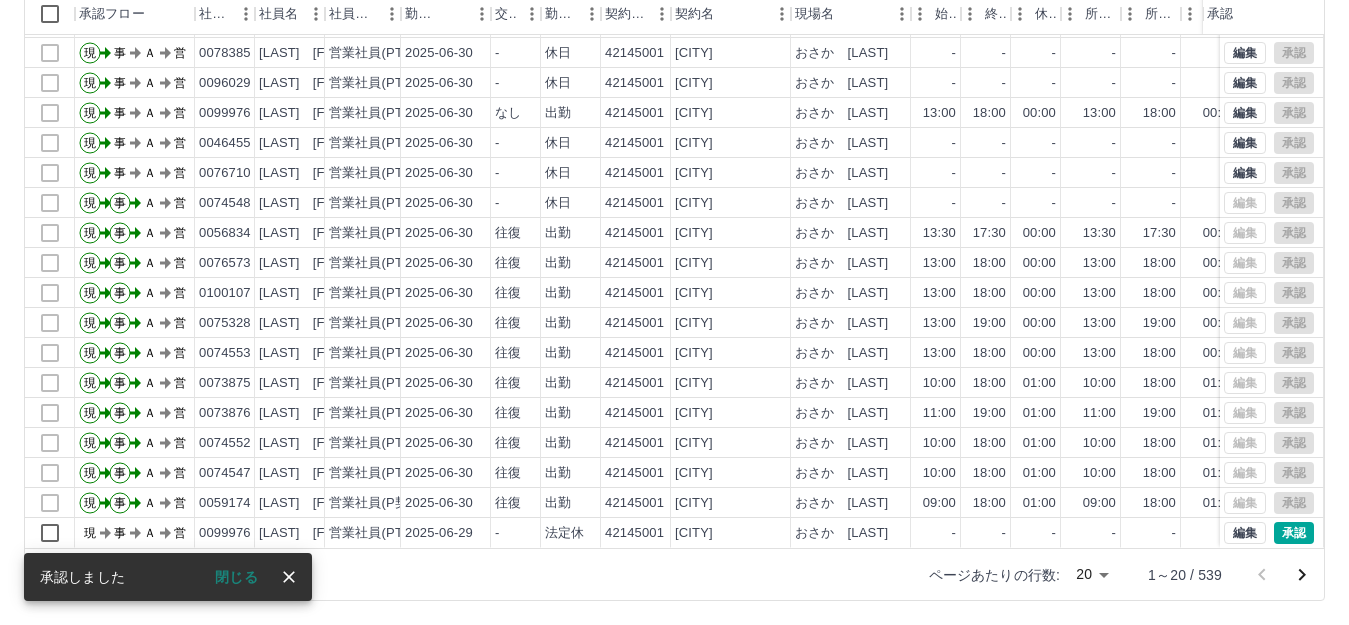 scroll, scrollTop: 104, scrollLeft: 0, axis: vertical 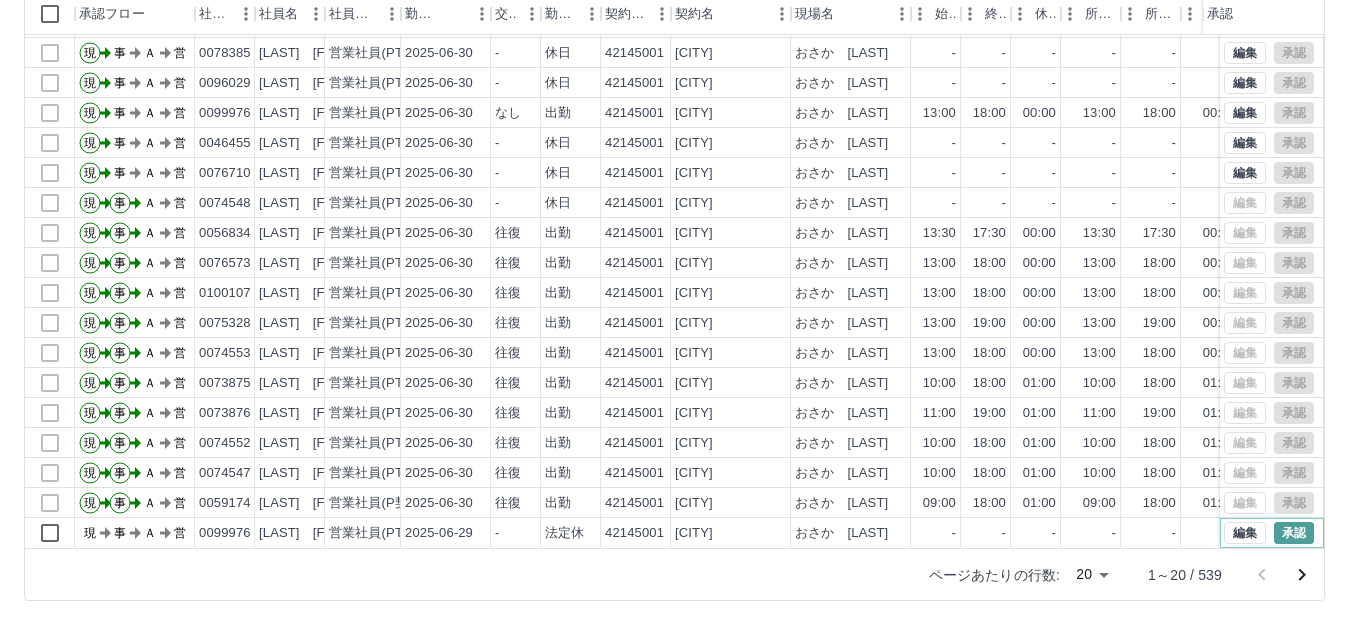 click on "承認" at bounding box center [1294, 533] 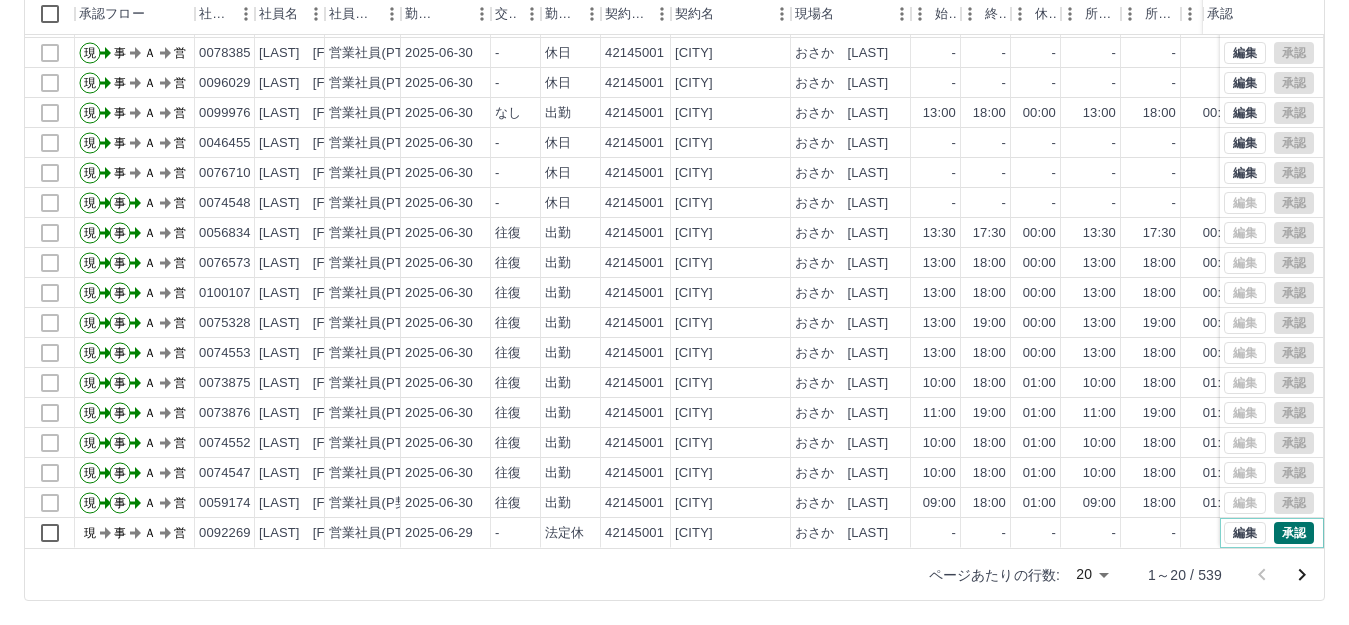 click on "承認" at bounding box center [1294, 533] 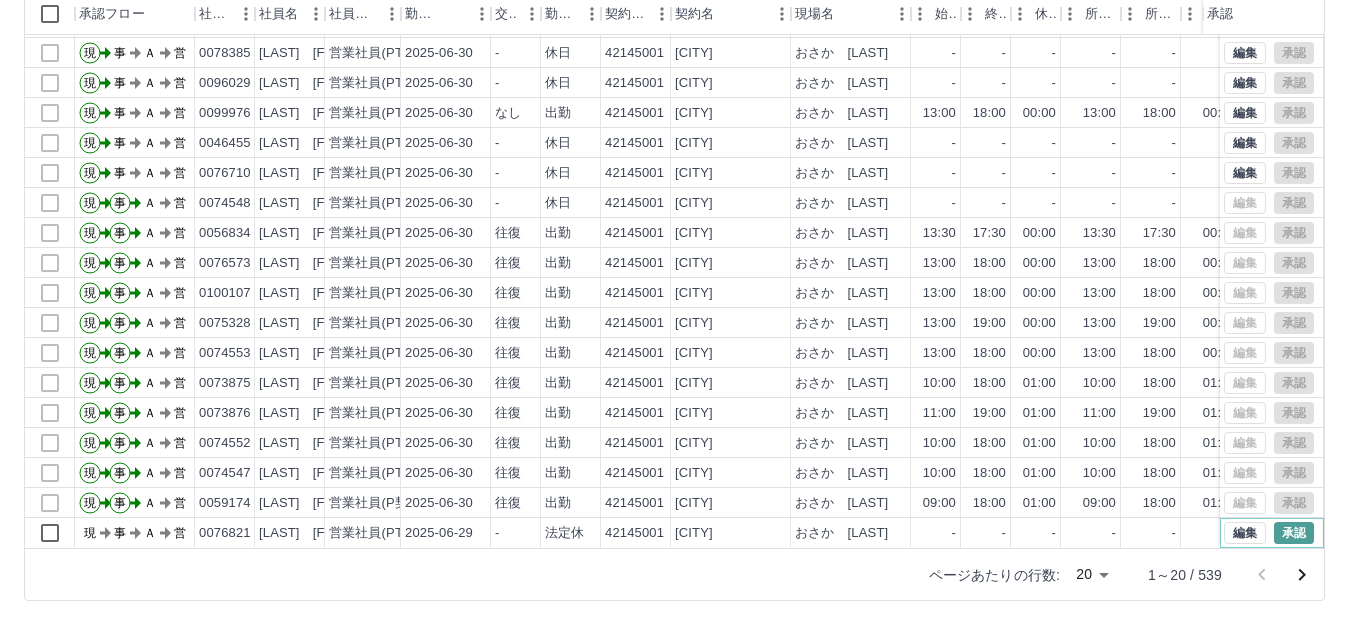 click on "承認" at bounding box center [1294, 533] 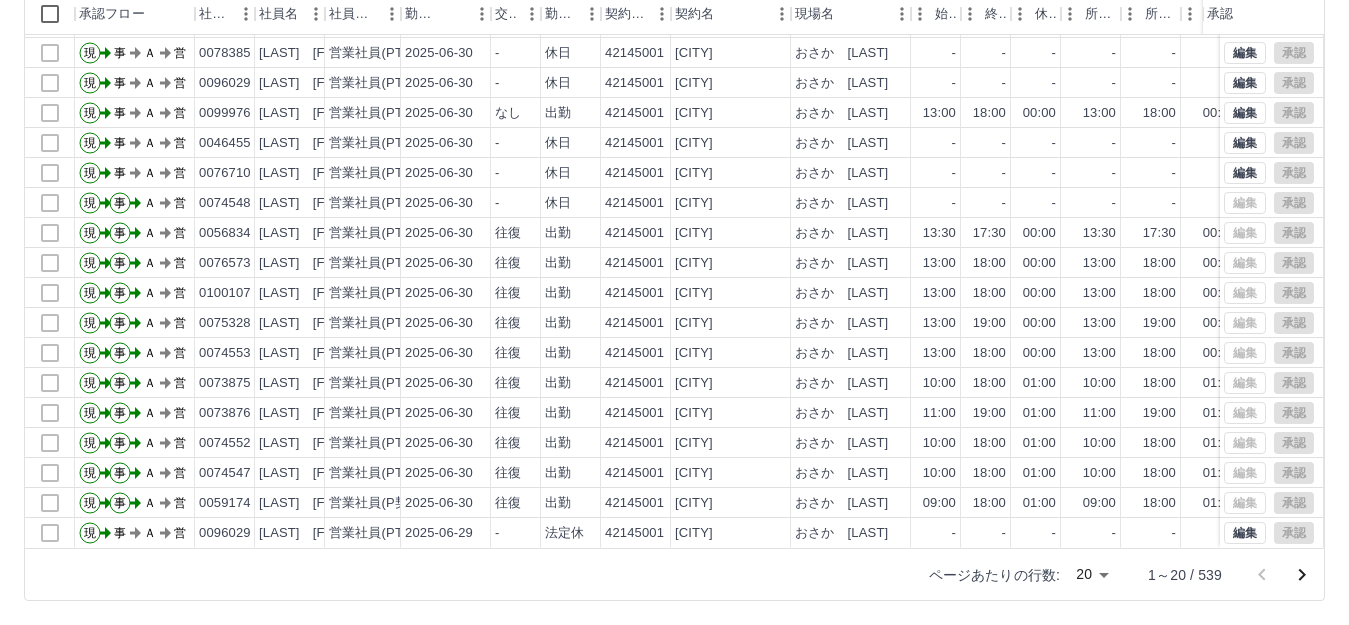scroll, scrollTop: 0, scrollLeft: 0, axis: both 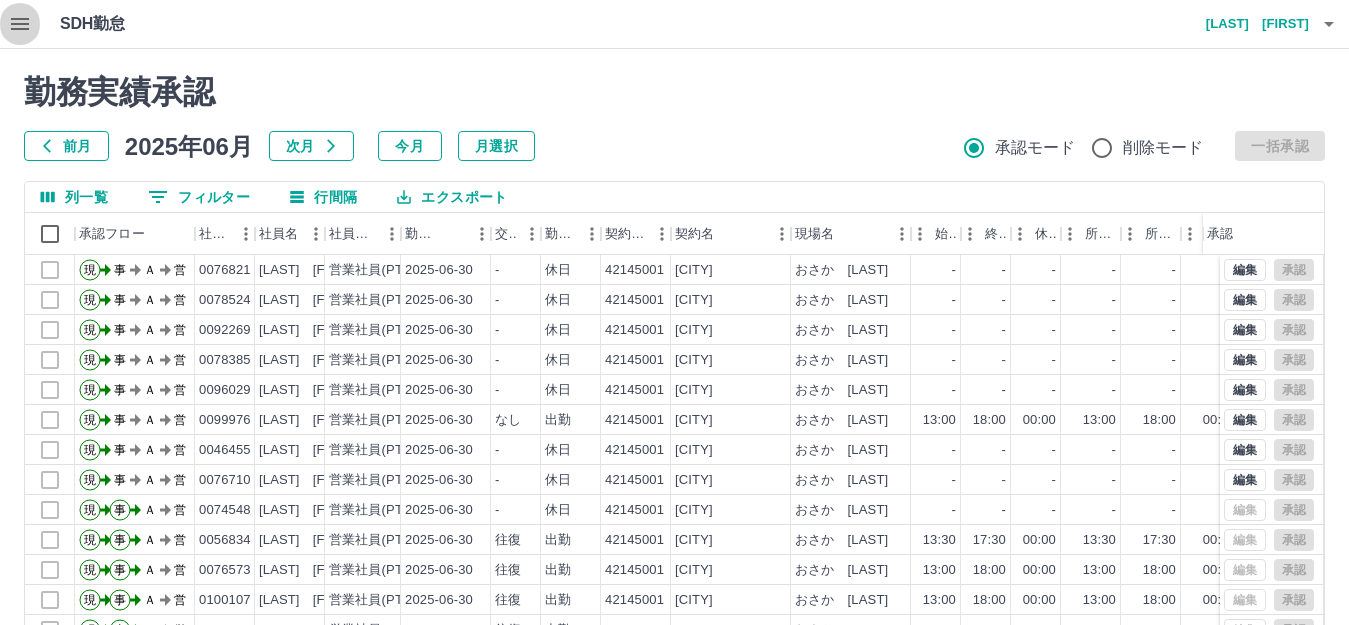 click at bounding box center [20, 24] 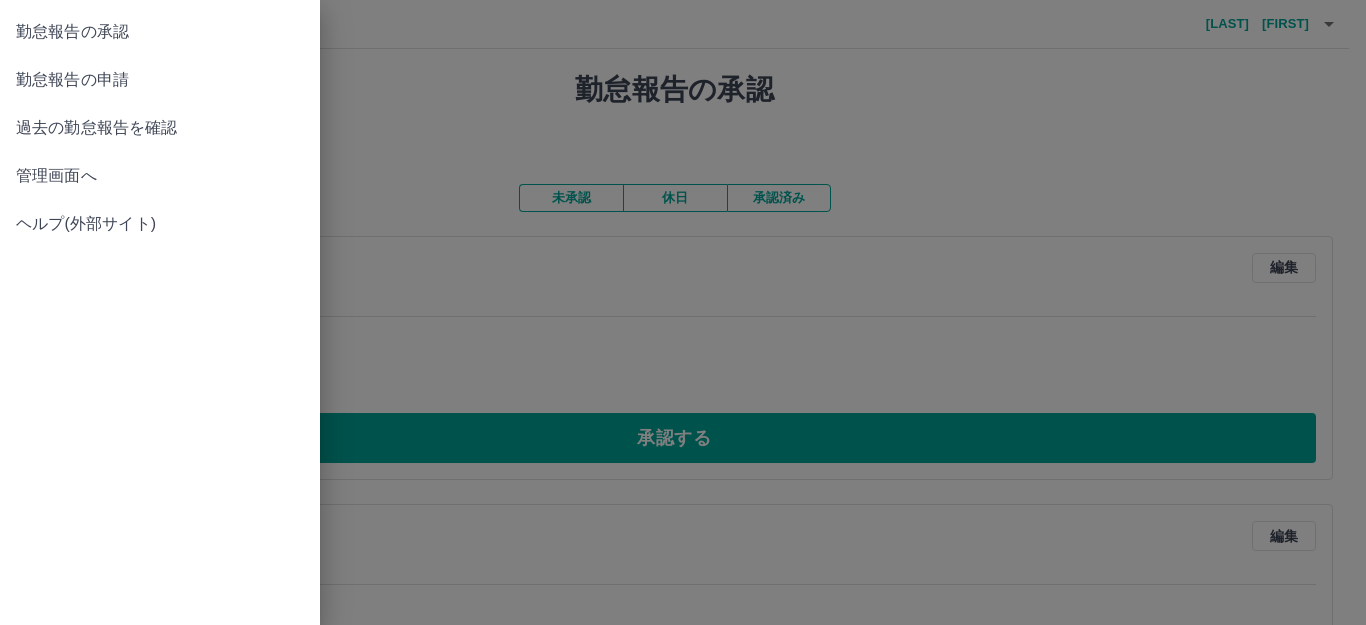 click on "勤怠報告の承認" at bounding box center (160, 32) 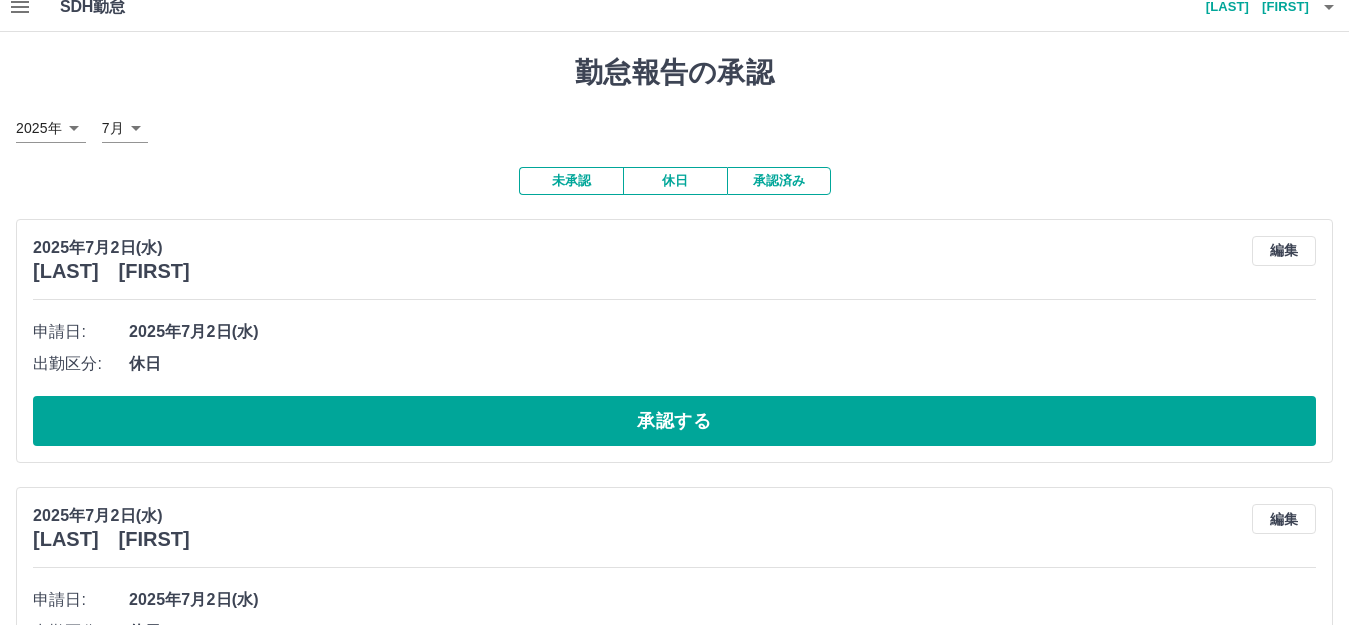scroll, scrollTop: 0, scrollLeft: 0, axis: both 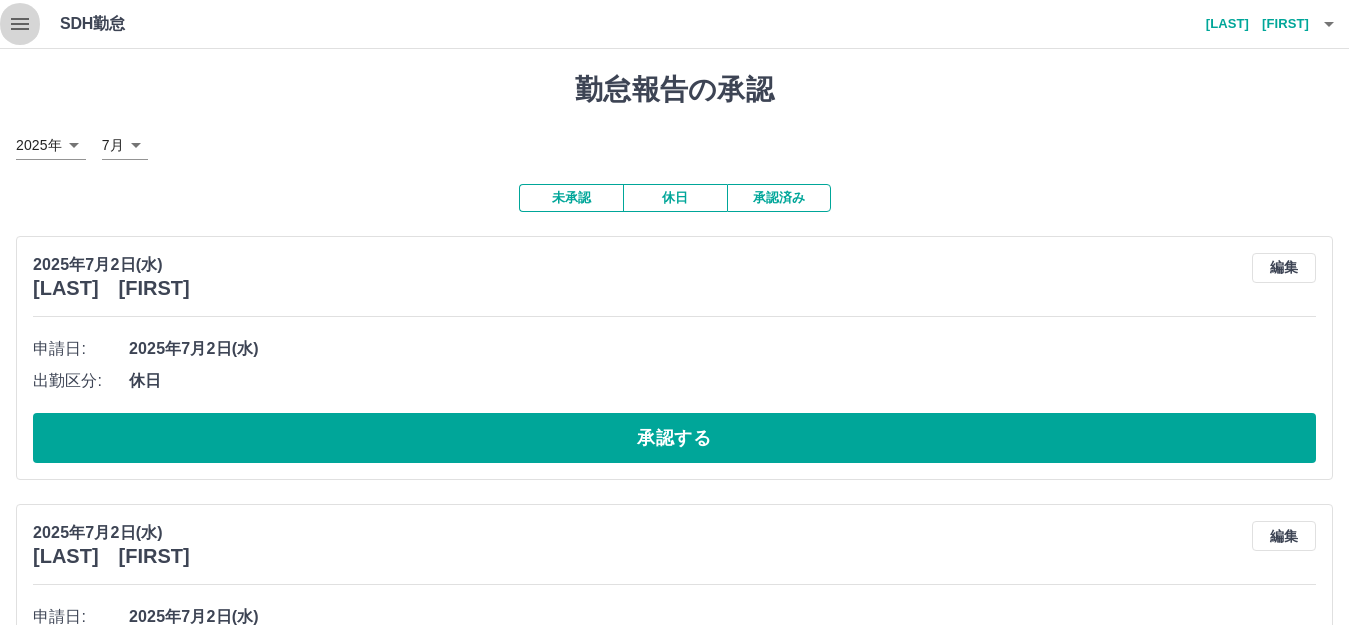 click at bounding box center [20, 24] 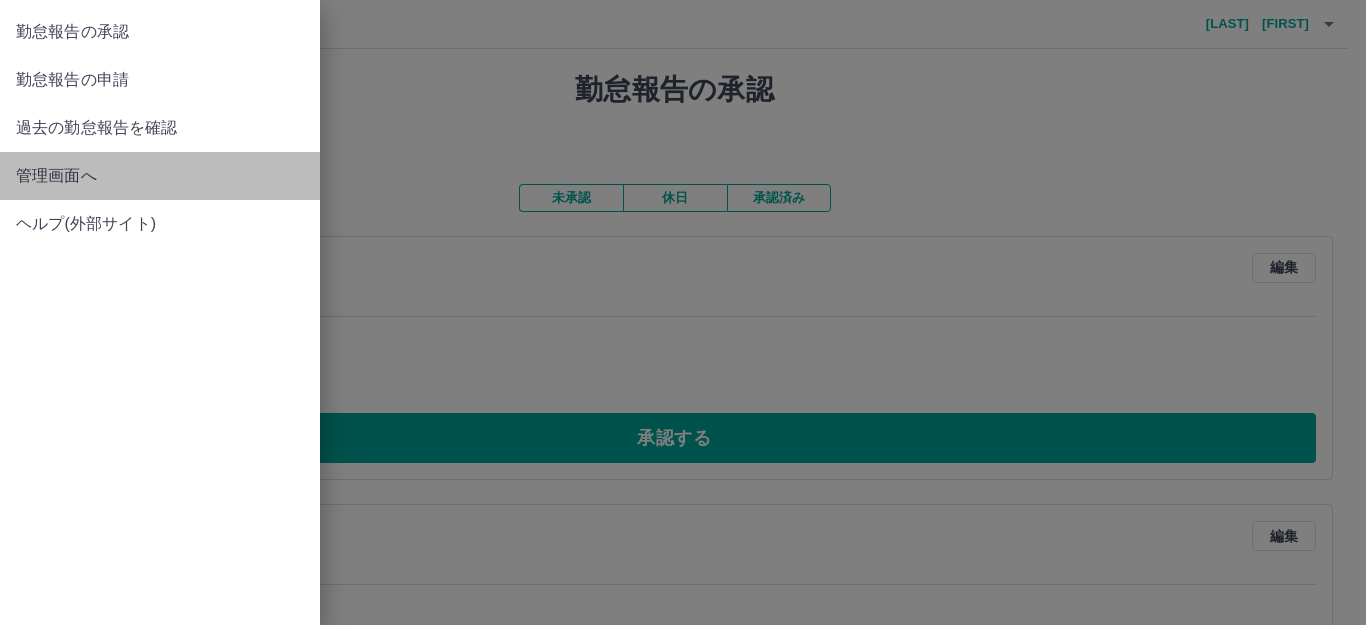 click on "管理画面へ" at bounding box center (160, 32) 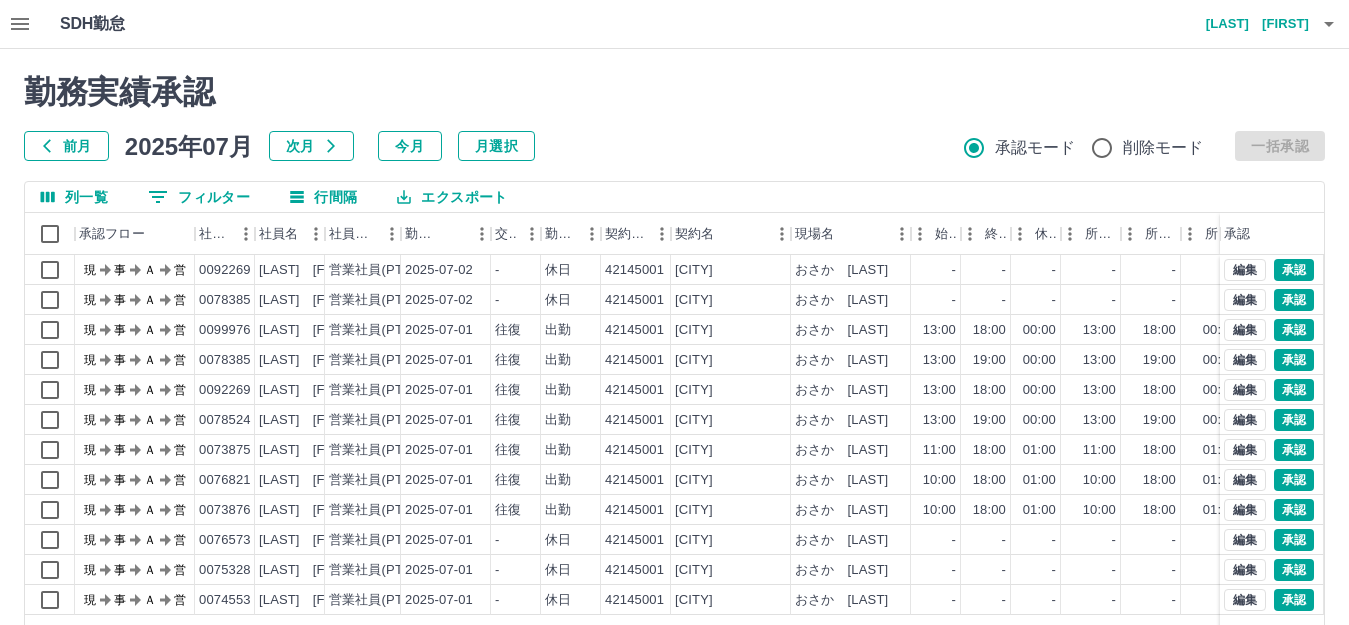 click on "前月" at bounding box center [66, 146] 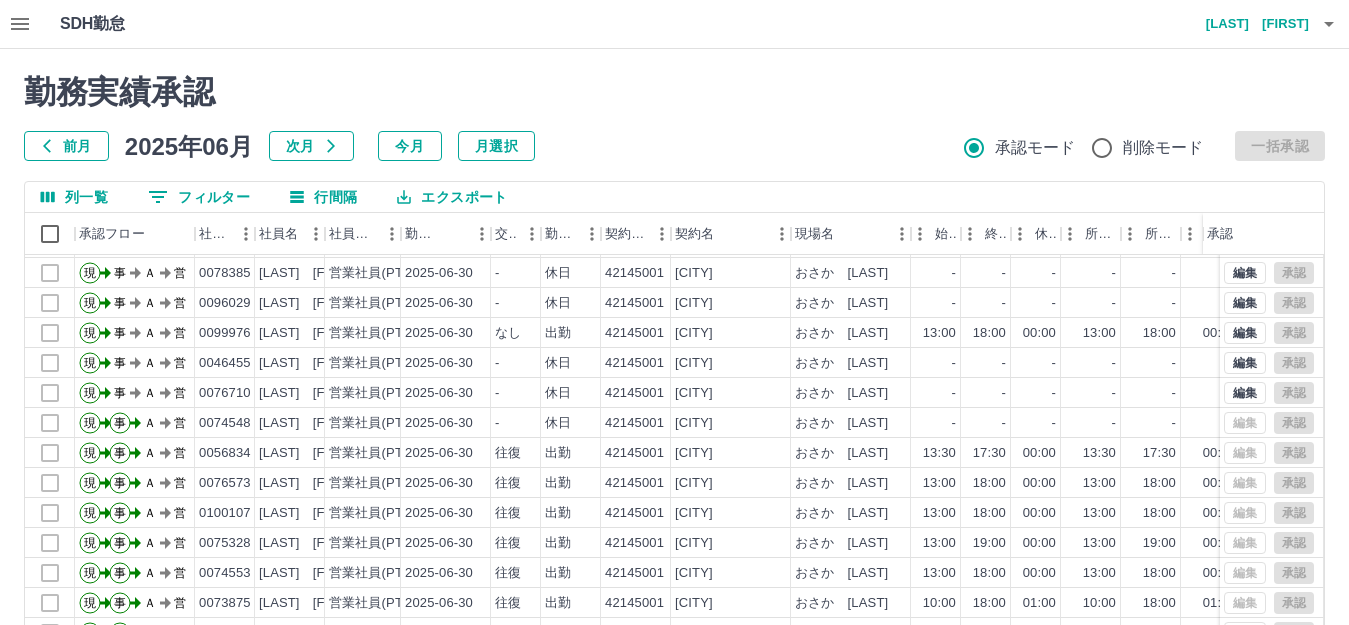 scroll, scrollTop: 104, scrollLeft: 0, axis: vertical 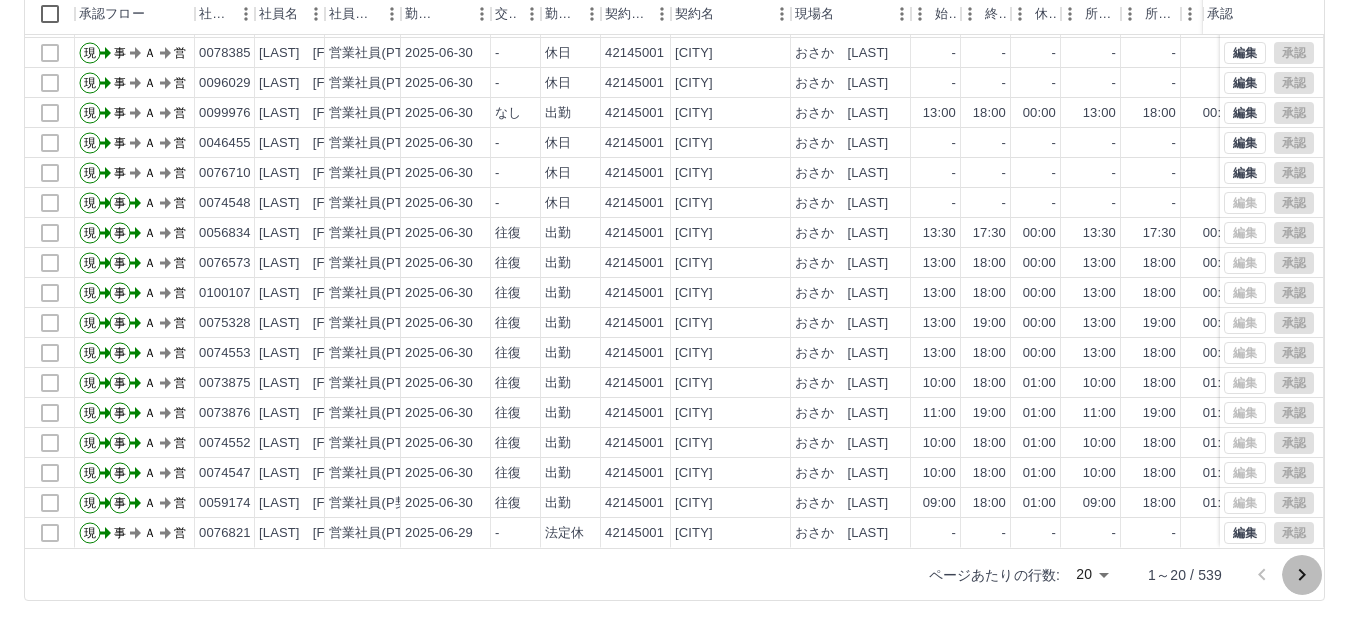 click at bounding box center (1302, 575) 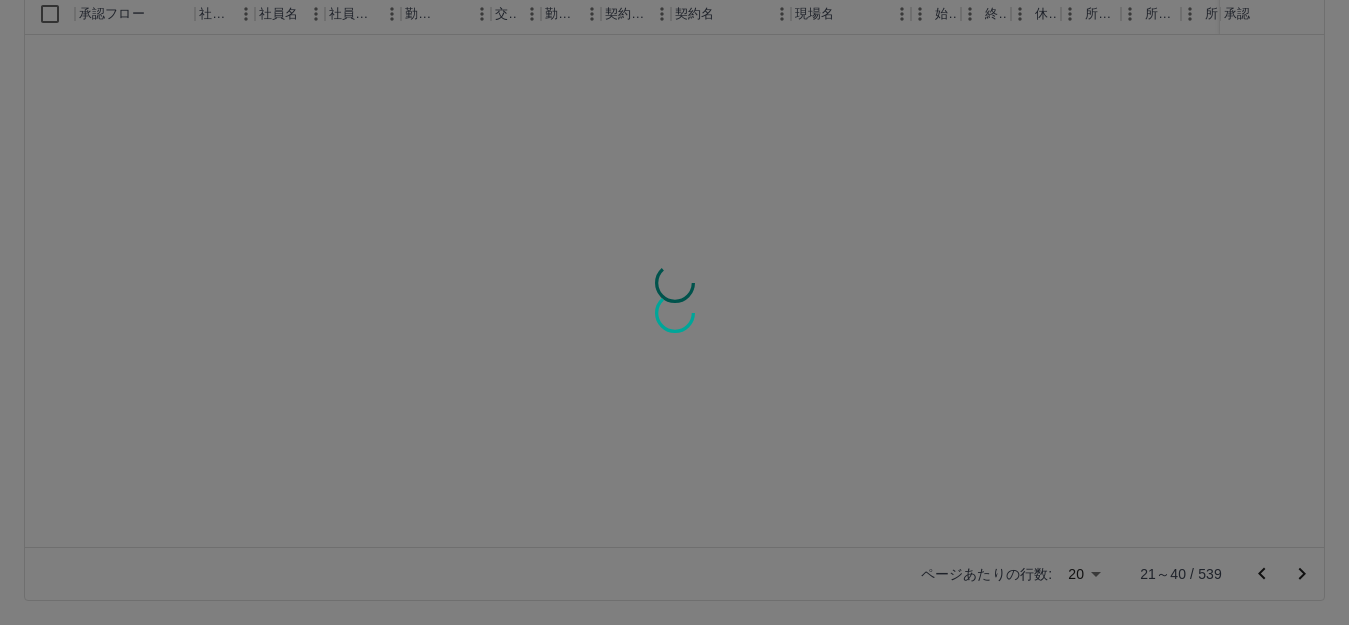 scroll, scrollTop: 0, scrollLeft: 0, axis: both 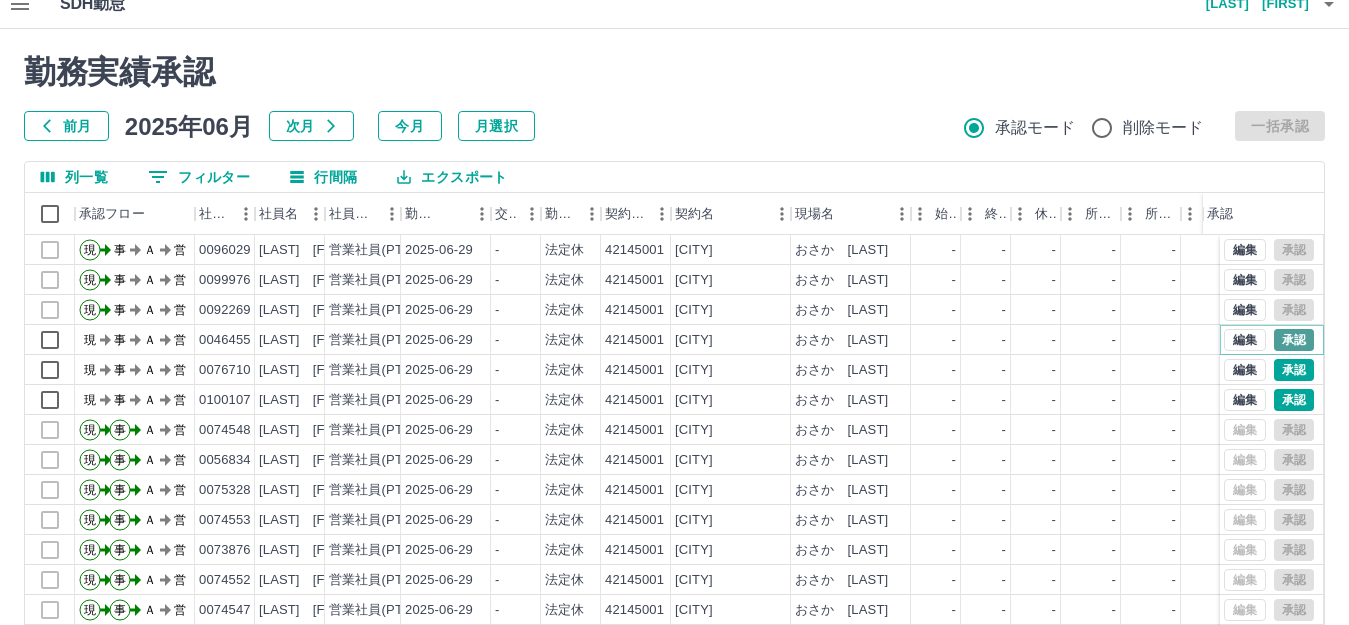 click on "承認" at bounding box center [1294, 340] 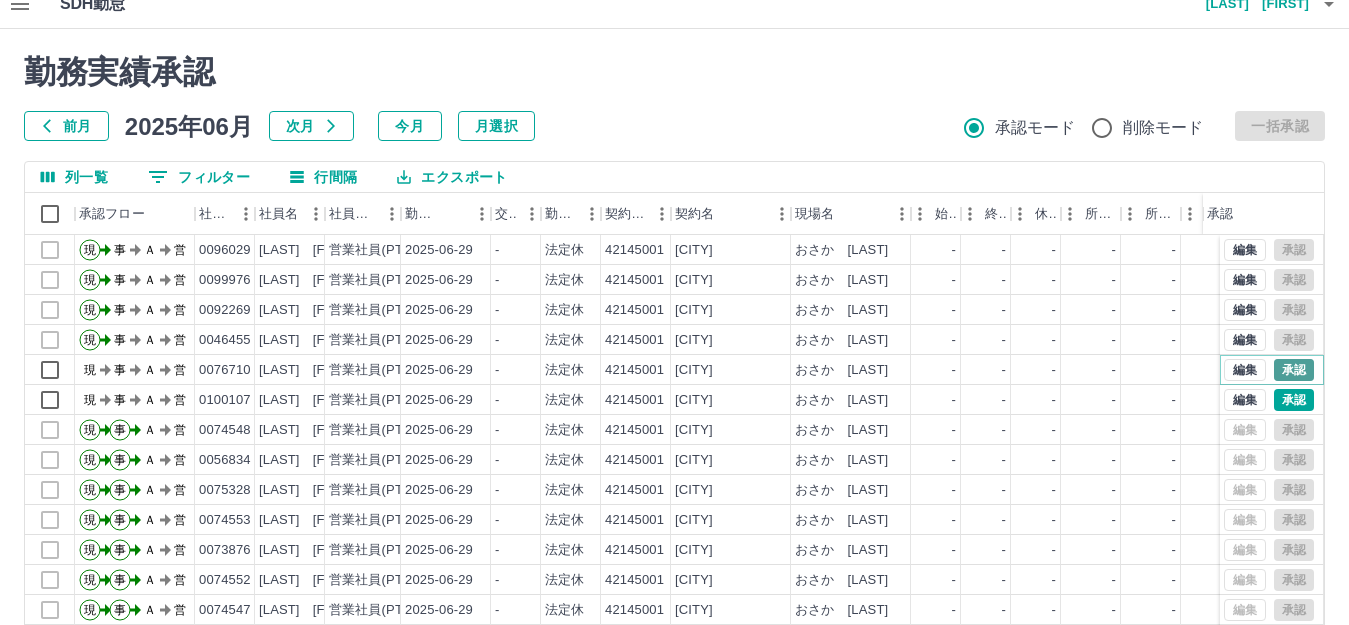 click on "承認" at bounding box center (1294, 370) 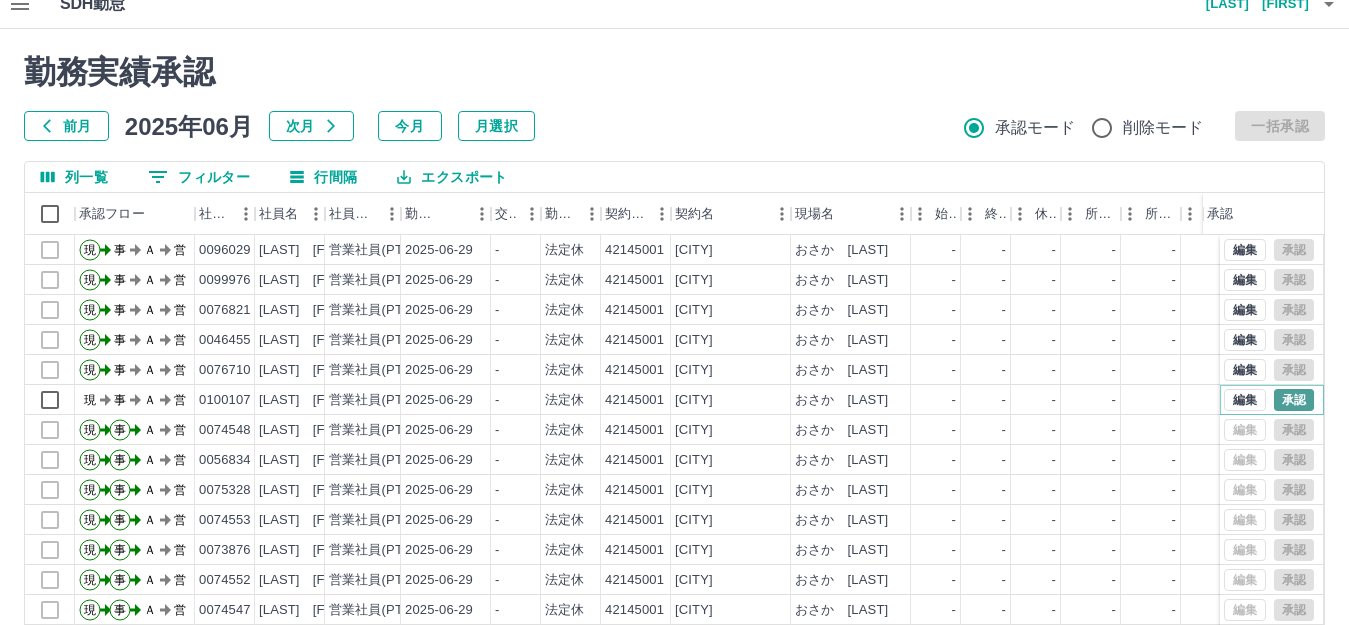 click on "承認" at bounding box center [1294, 400] 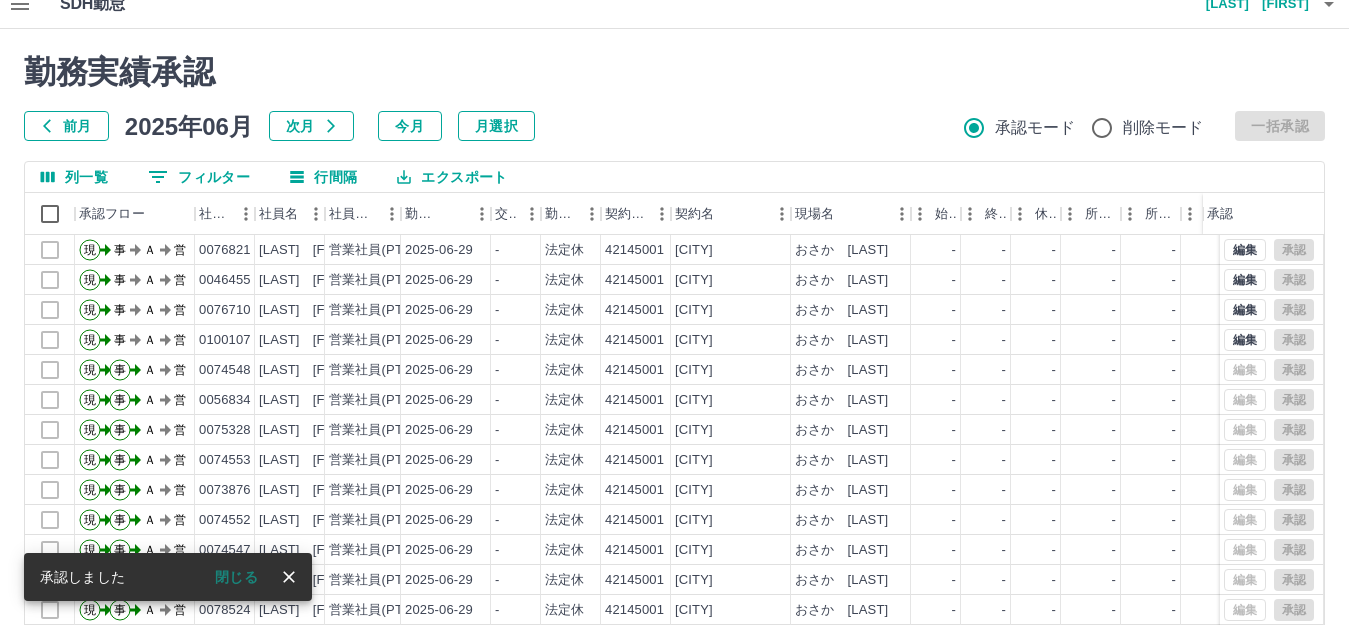 scroll, scrollTop: 104, scrollLeft: 0, axis: vertical 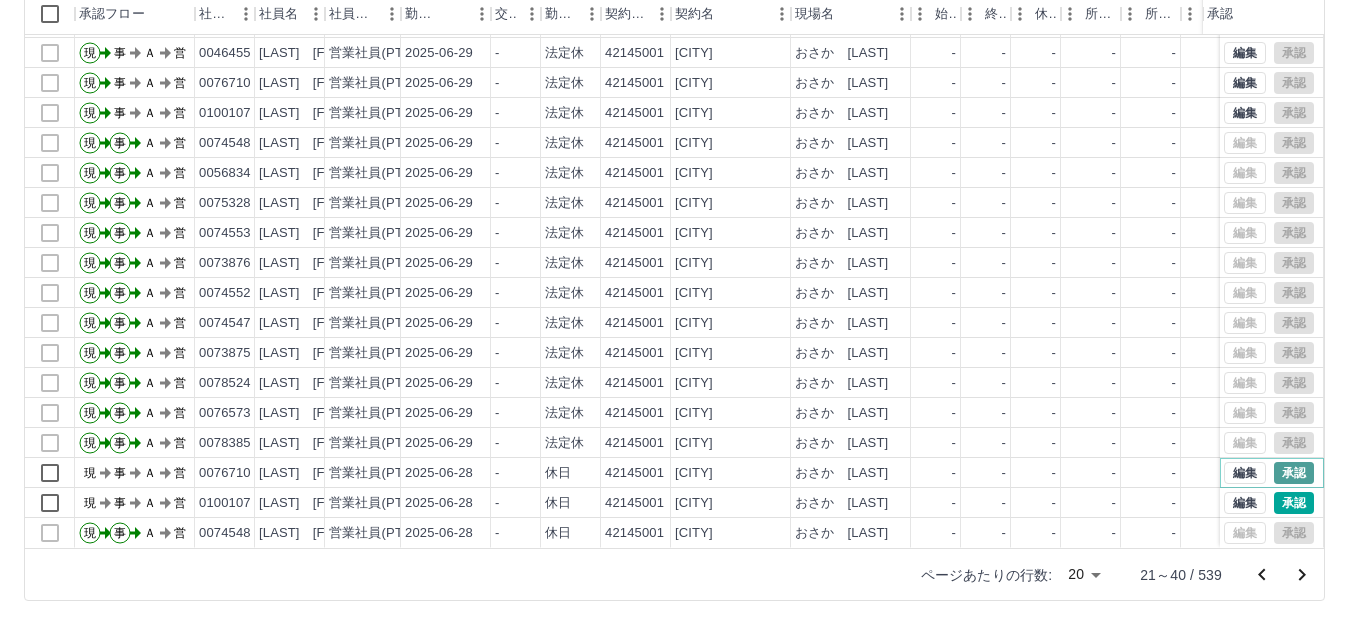 click on "承認" at bounding box center (1294, 473) 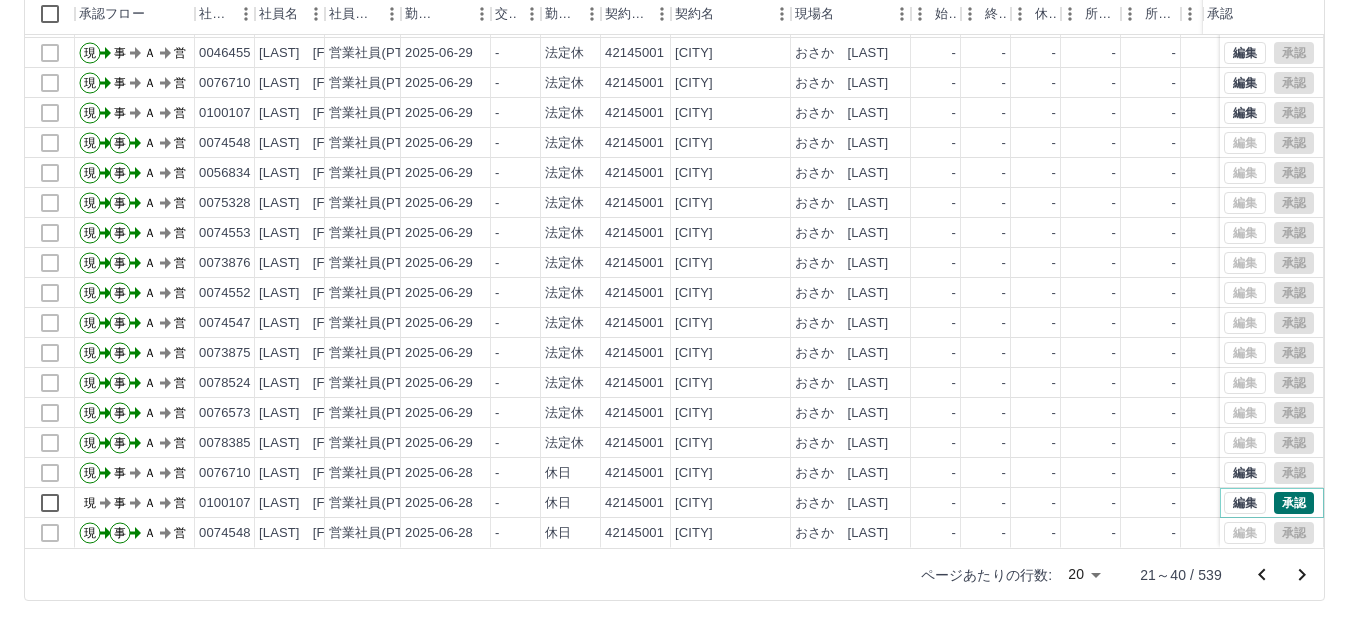 click on "承認" at bounding box center (1294, 503) 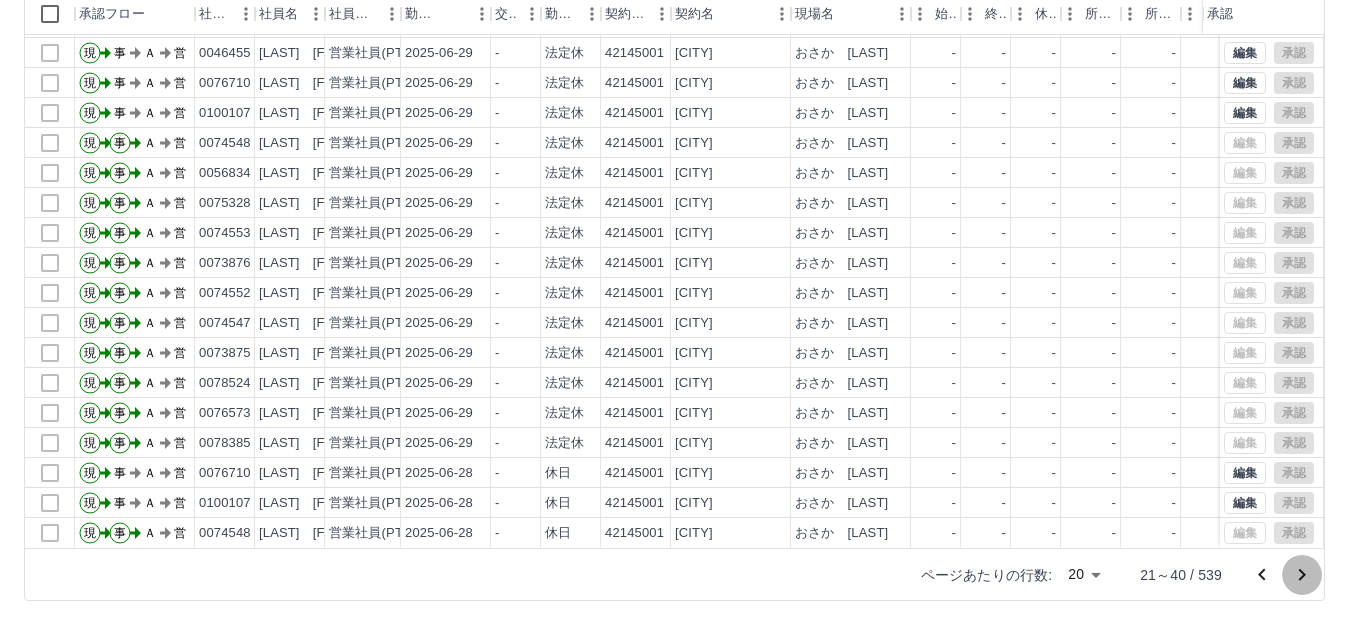 click at bounding box center (1302, 575) 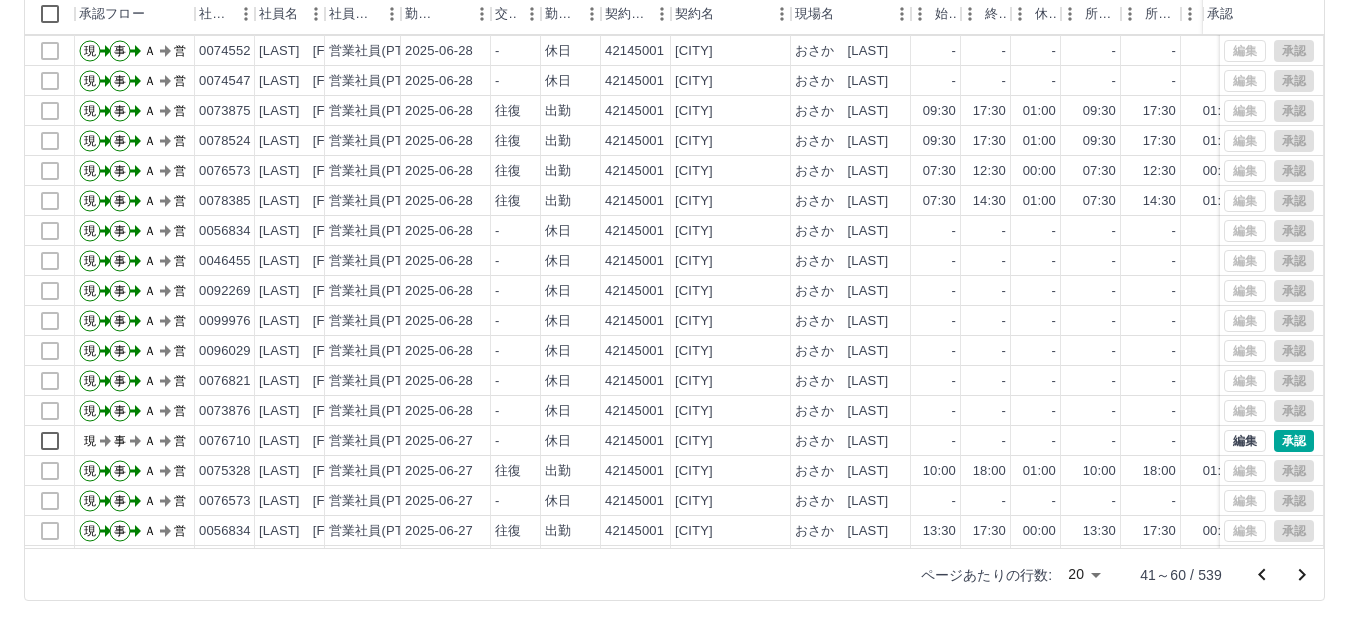 scroll, scrollTop: 104, scrollLeft: 0, axis: vertical 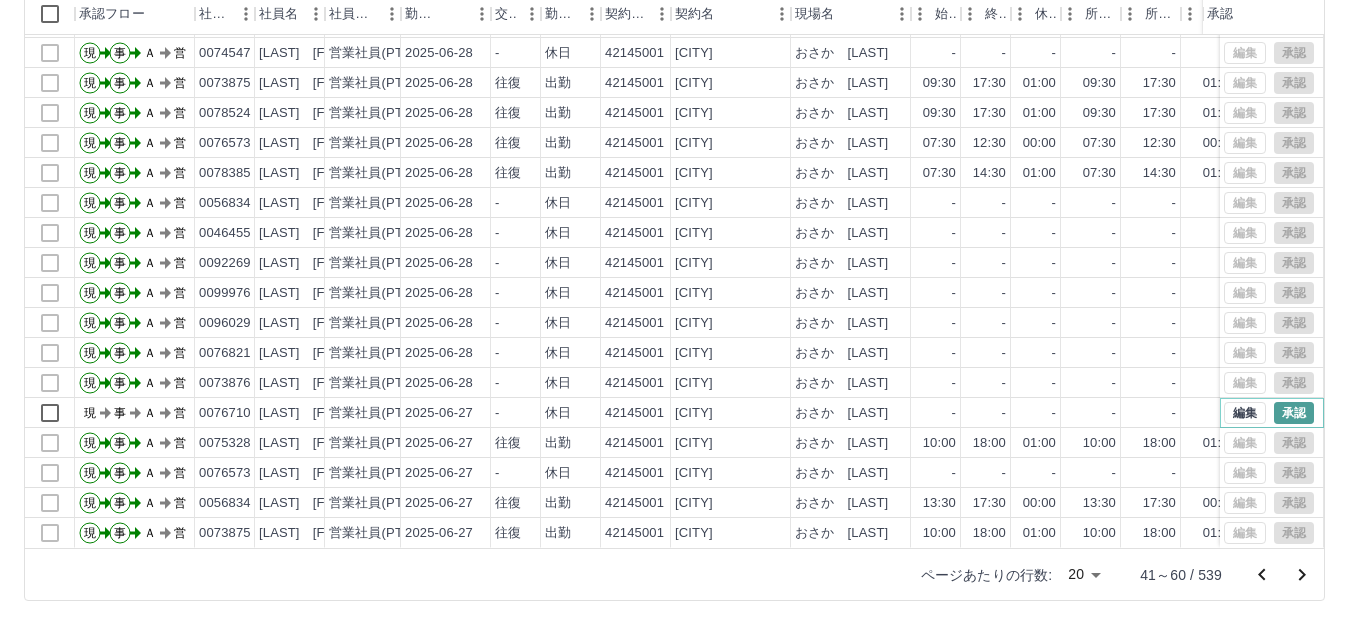 click on "承認" at bounding box center (1294, 413) 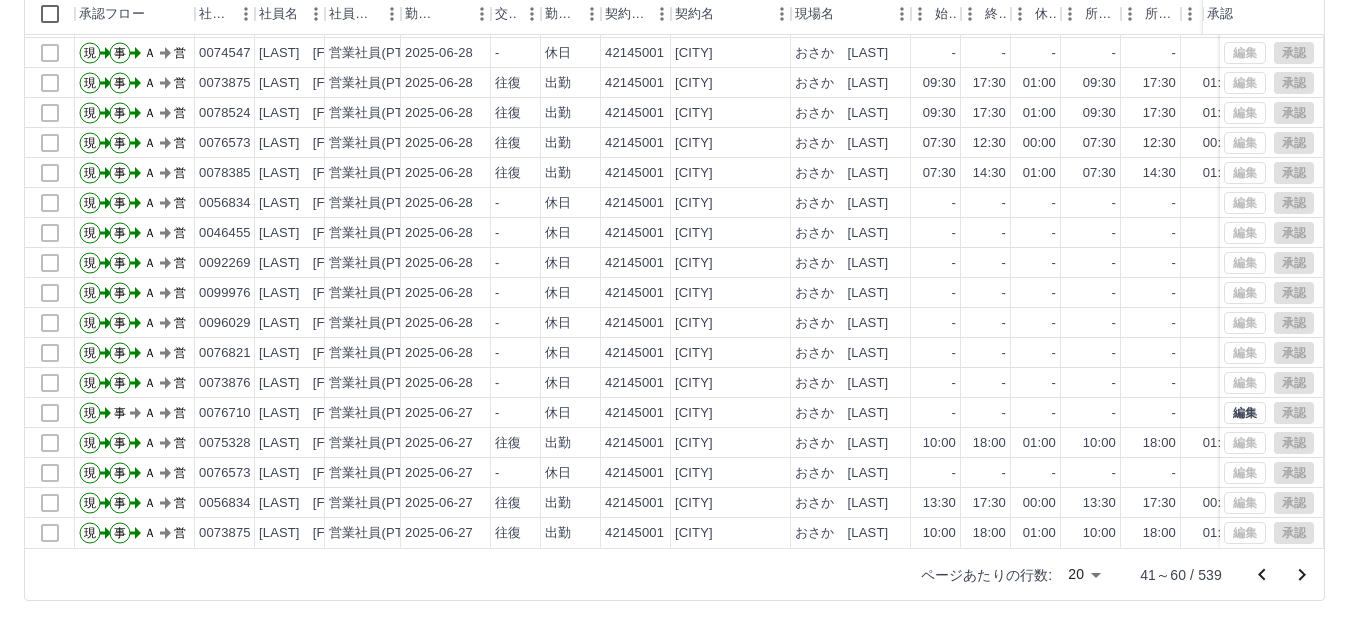 scroll, scrollTop: 0, scrollLeft: 0, axis: both 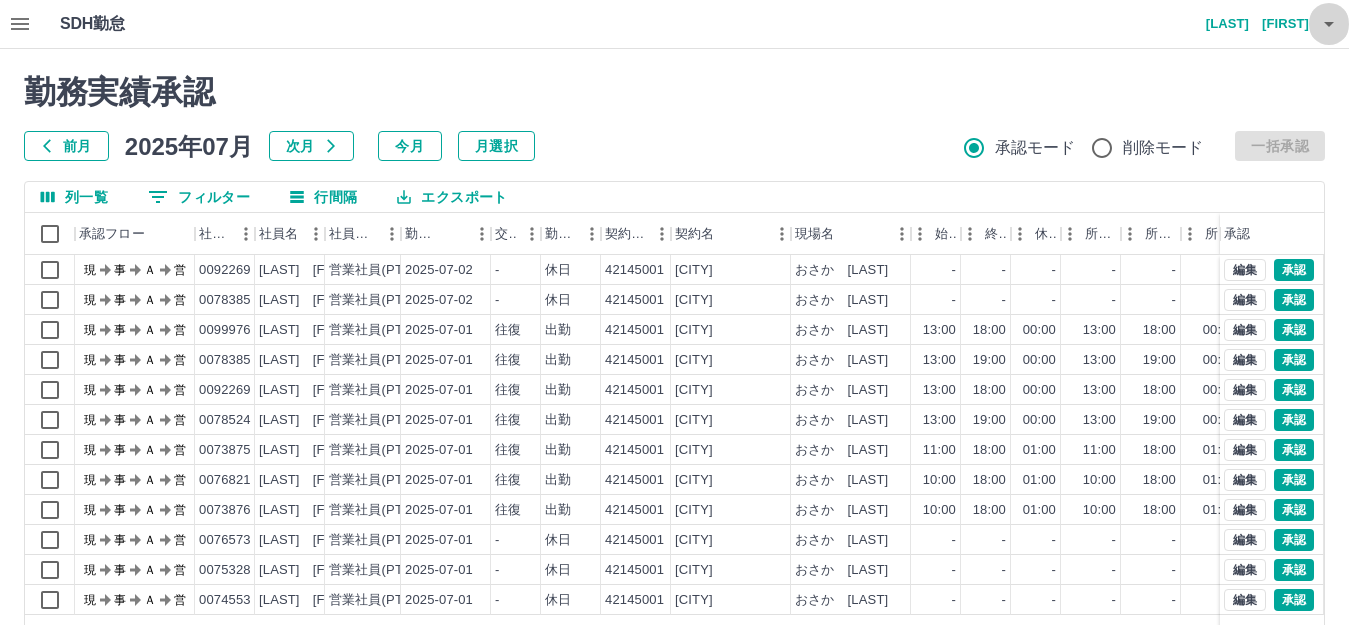 click at bounding box center [1329, 24] 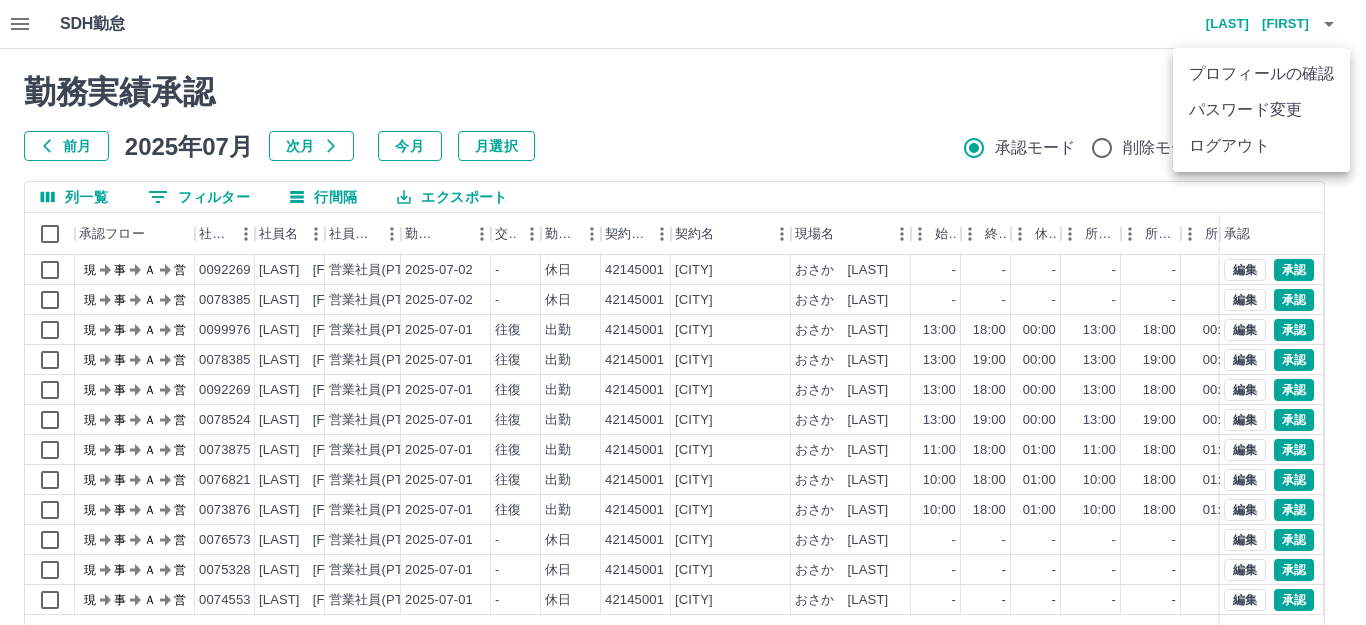 click on "ログアウト" at bounding box center [1261, 146] 